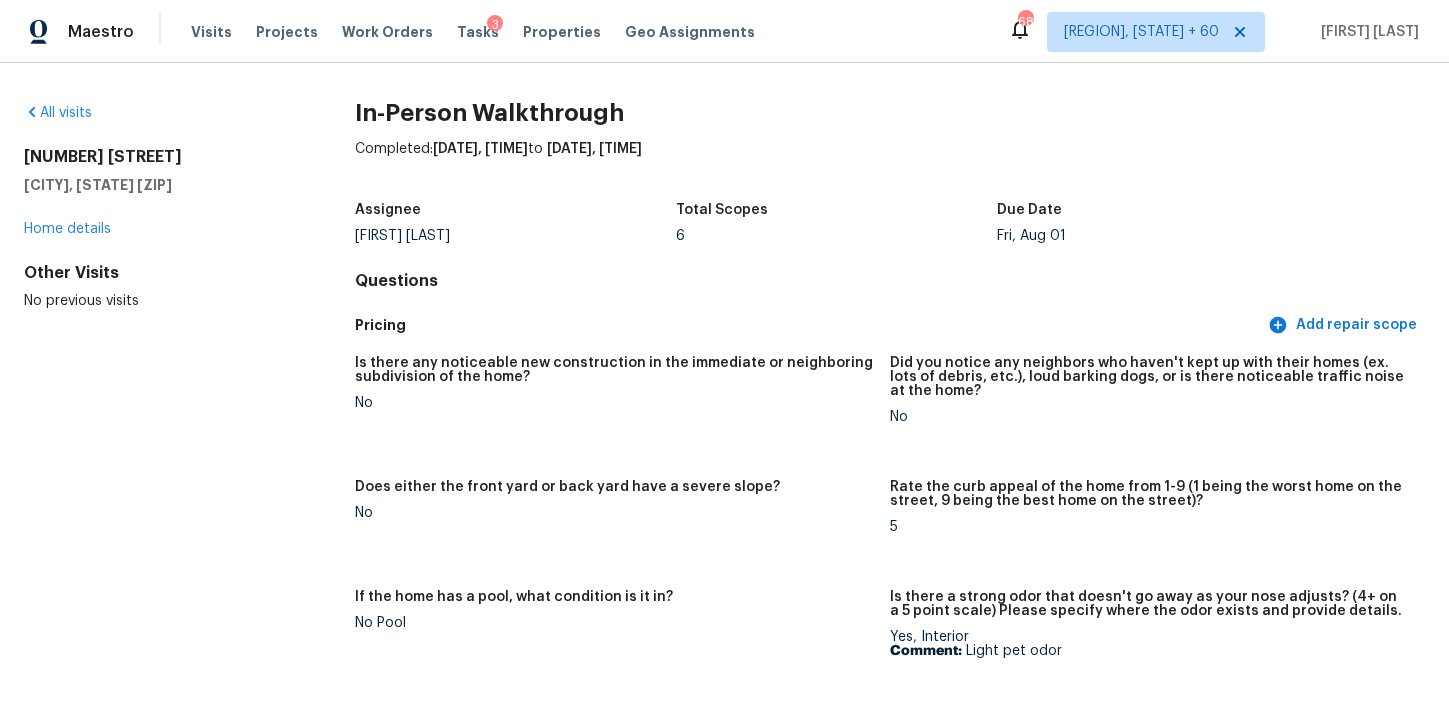 scroll, scrollTop: 0, scrollLeft: 0, axis: both 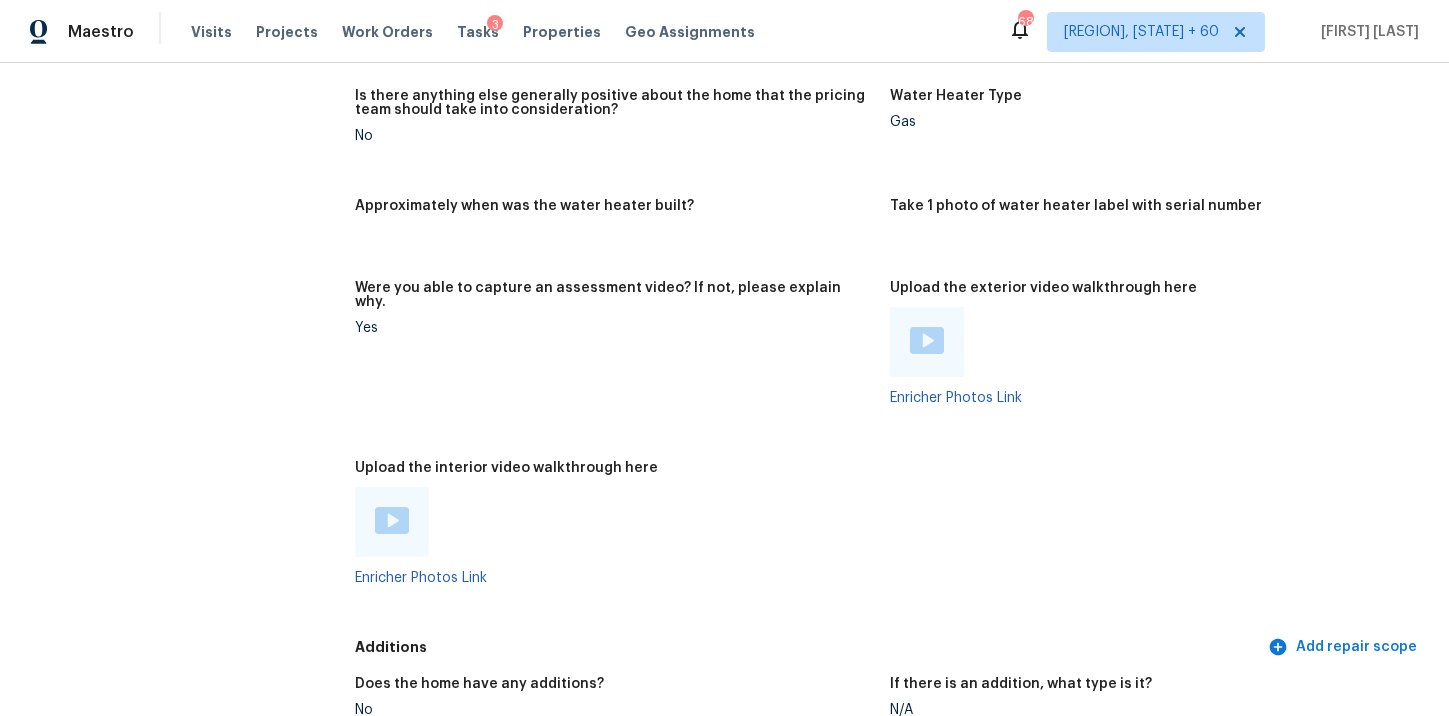 click at bounding box center (392, 520) 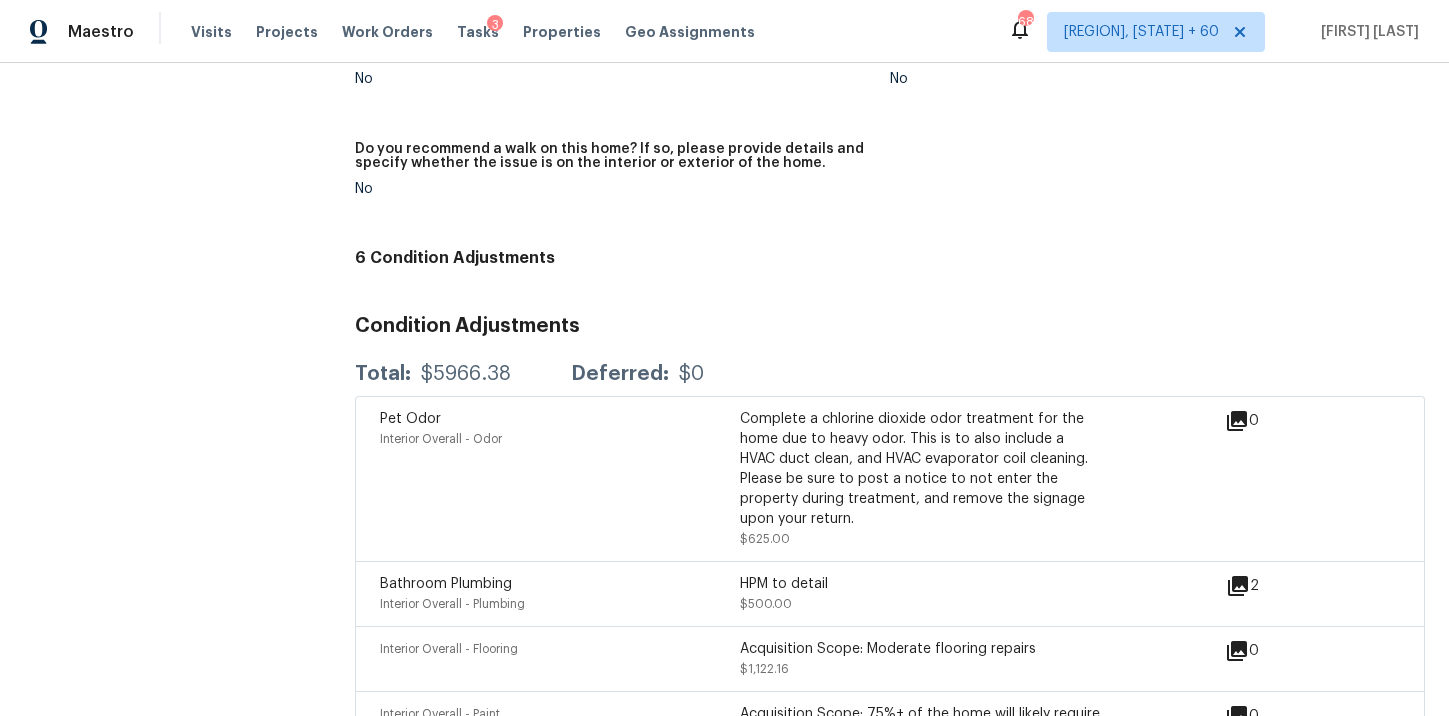 scroll, scrollTop: 207, scrollLeft: 0, axis: vertical 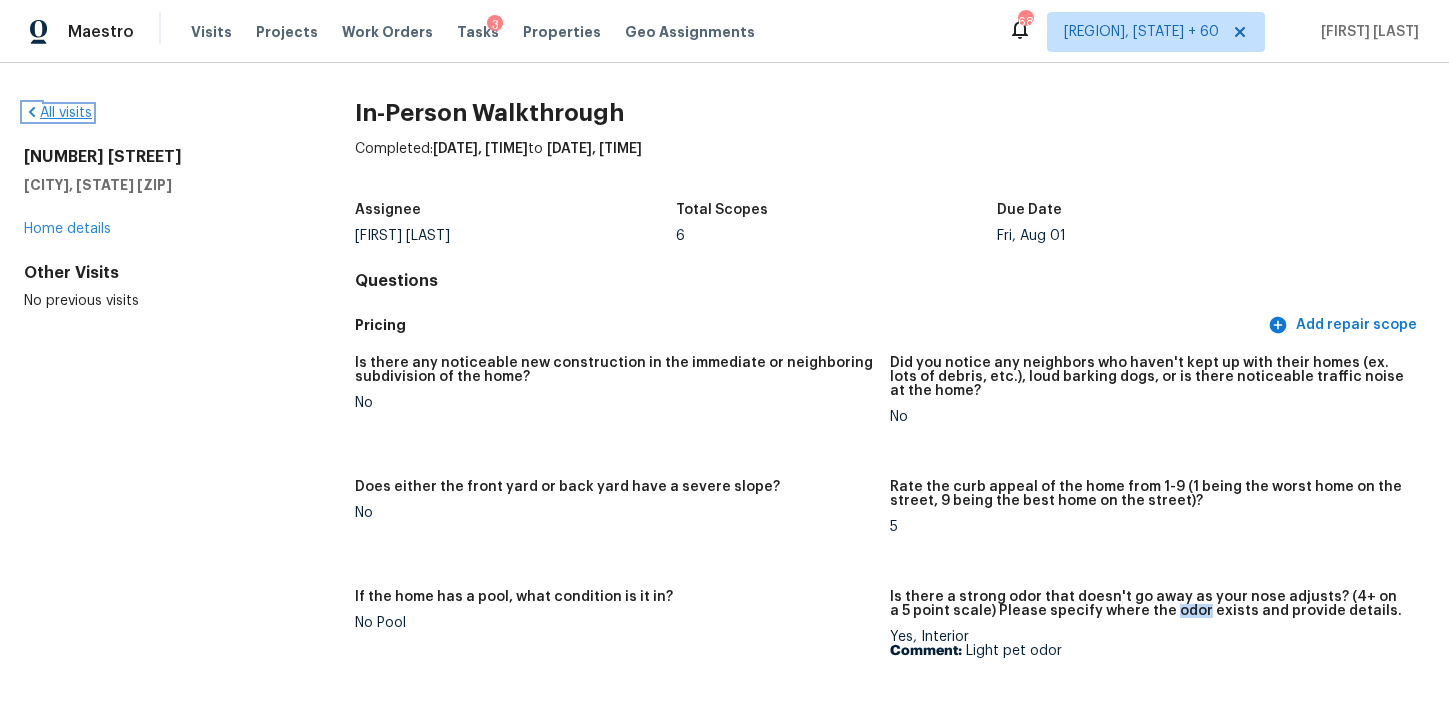 click on "All visits" at bounding box center [58, 113] 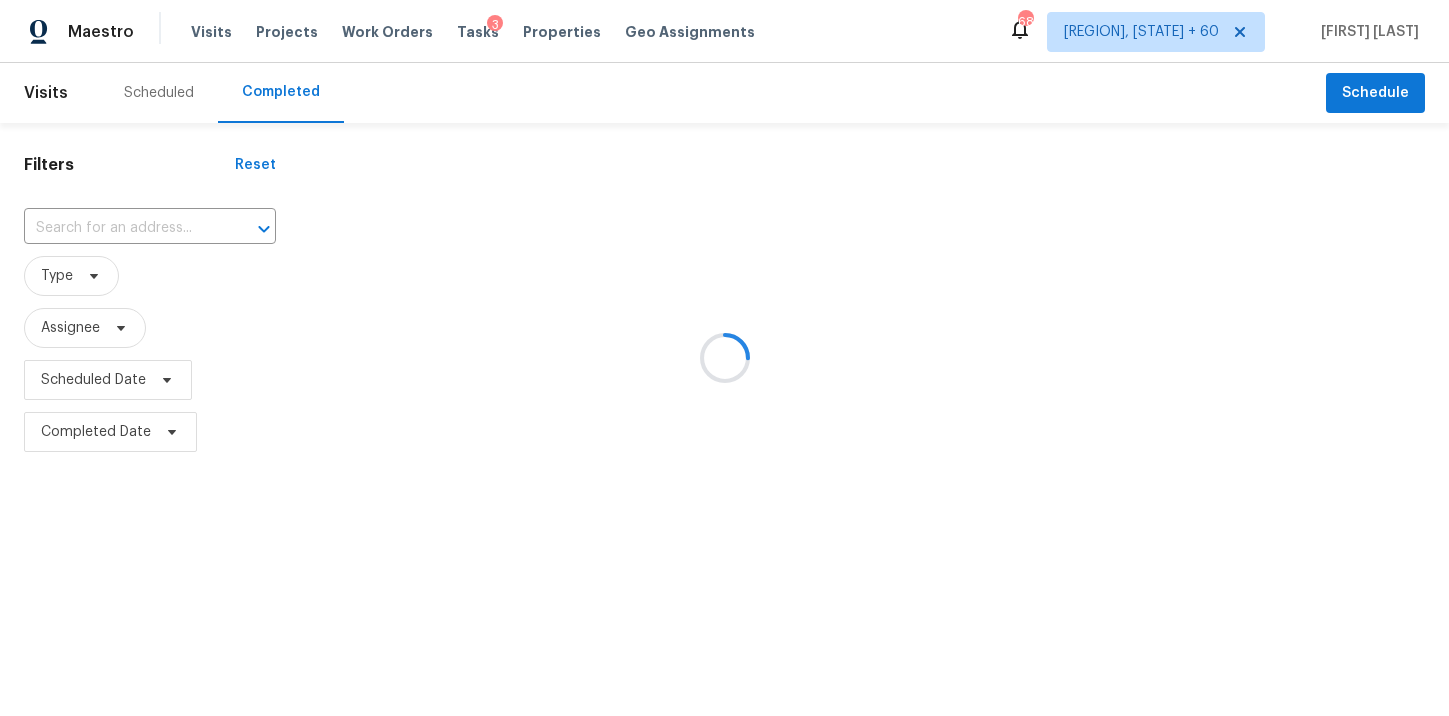 click at bounding box center [724, 358] 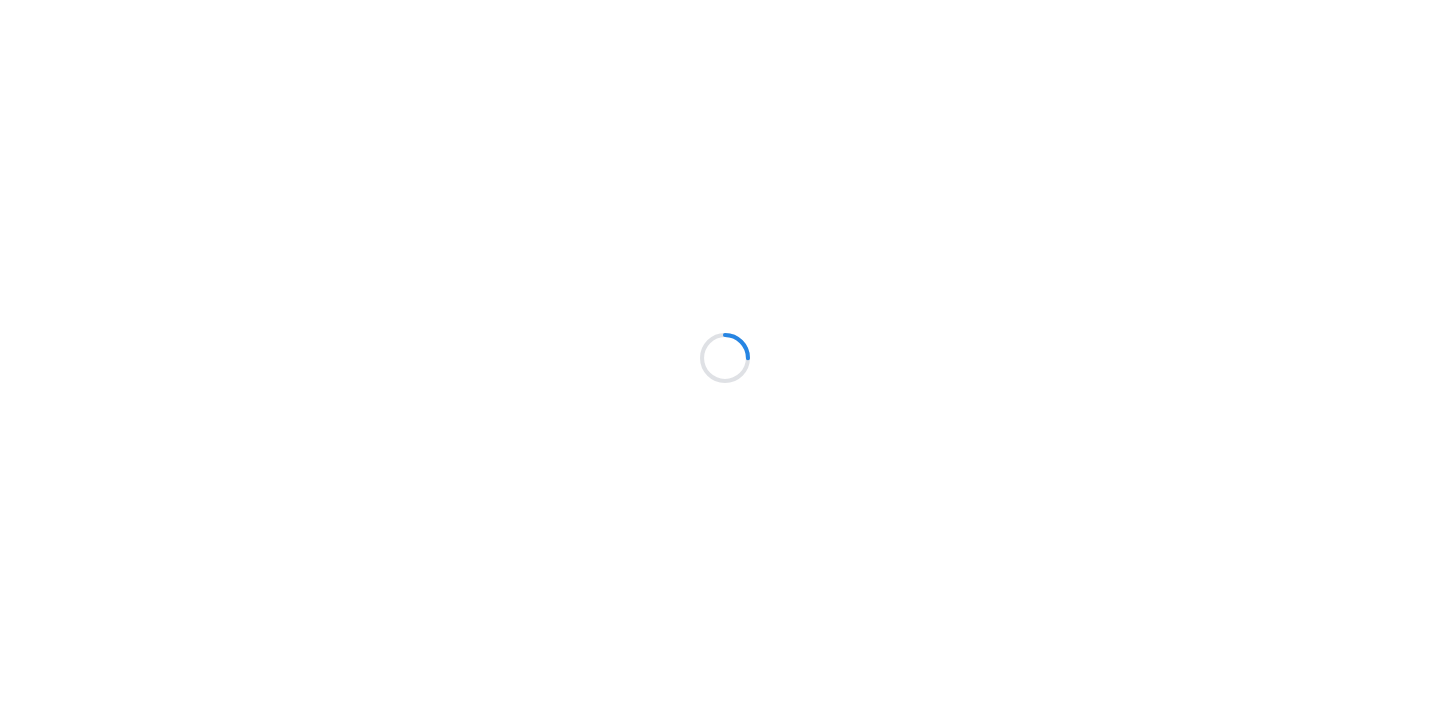 scroll, scrollTop: 0, scrollLeft: 0, axis: both 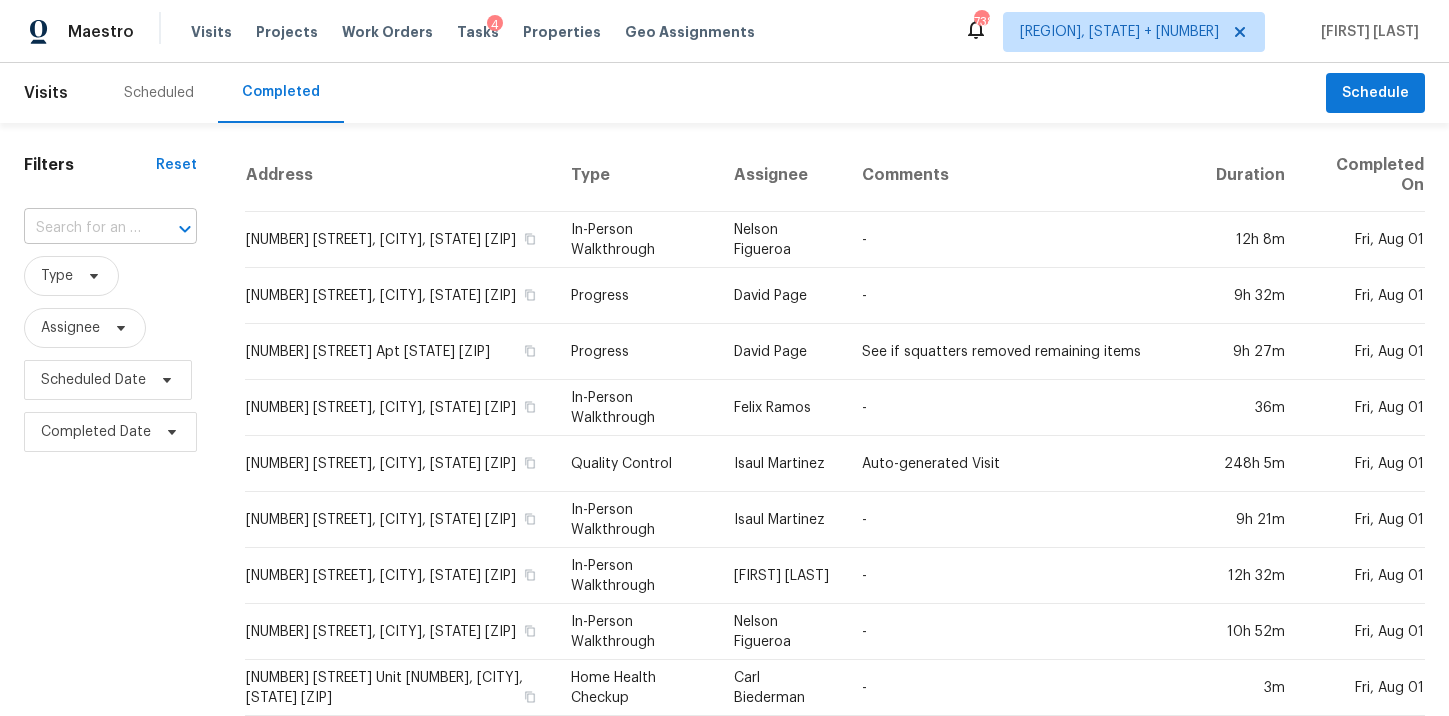 click at bounding box center (82, 228) 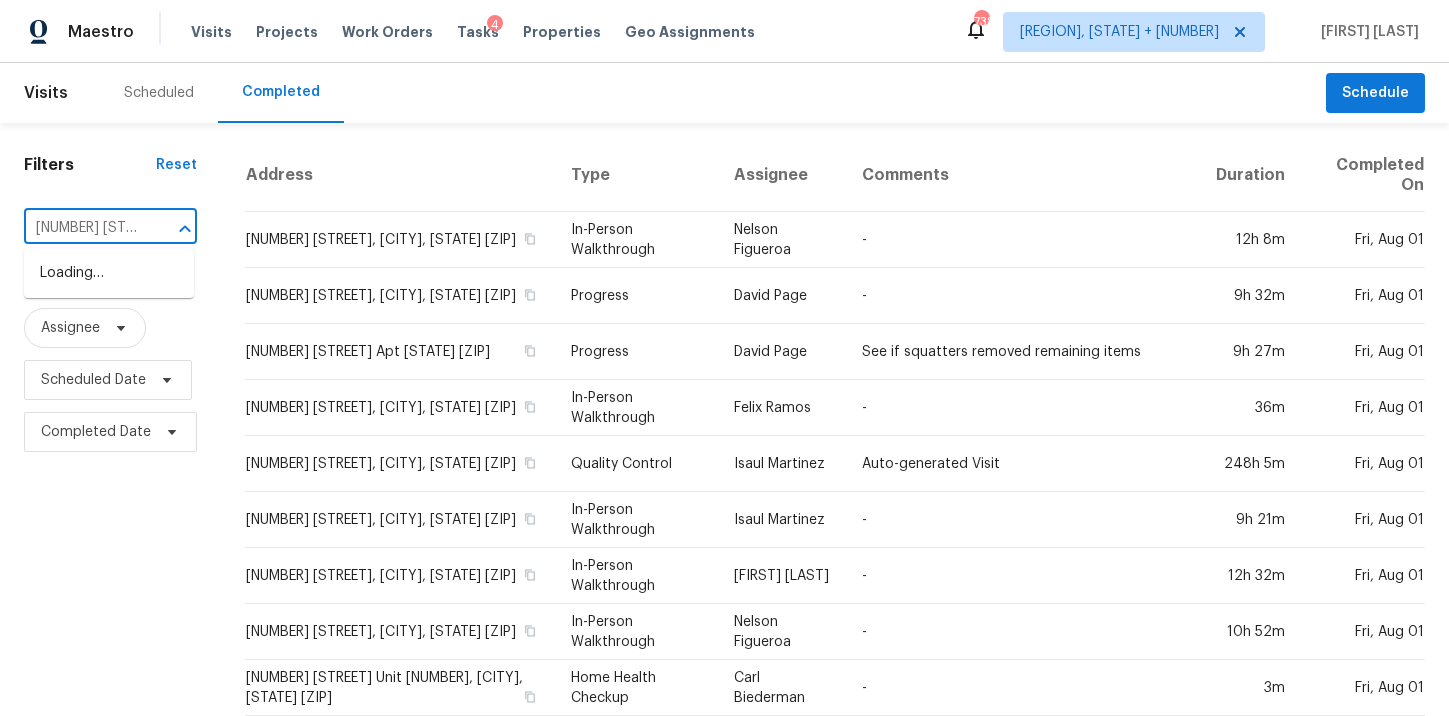 scroll, scrollTop: 0, scrollLeft: 164, axis: horizontal 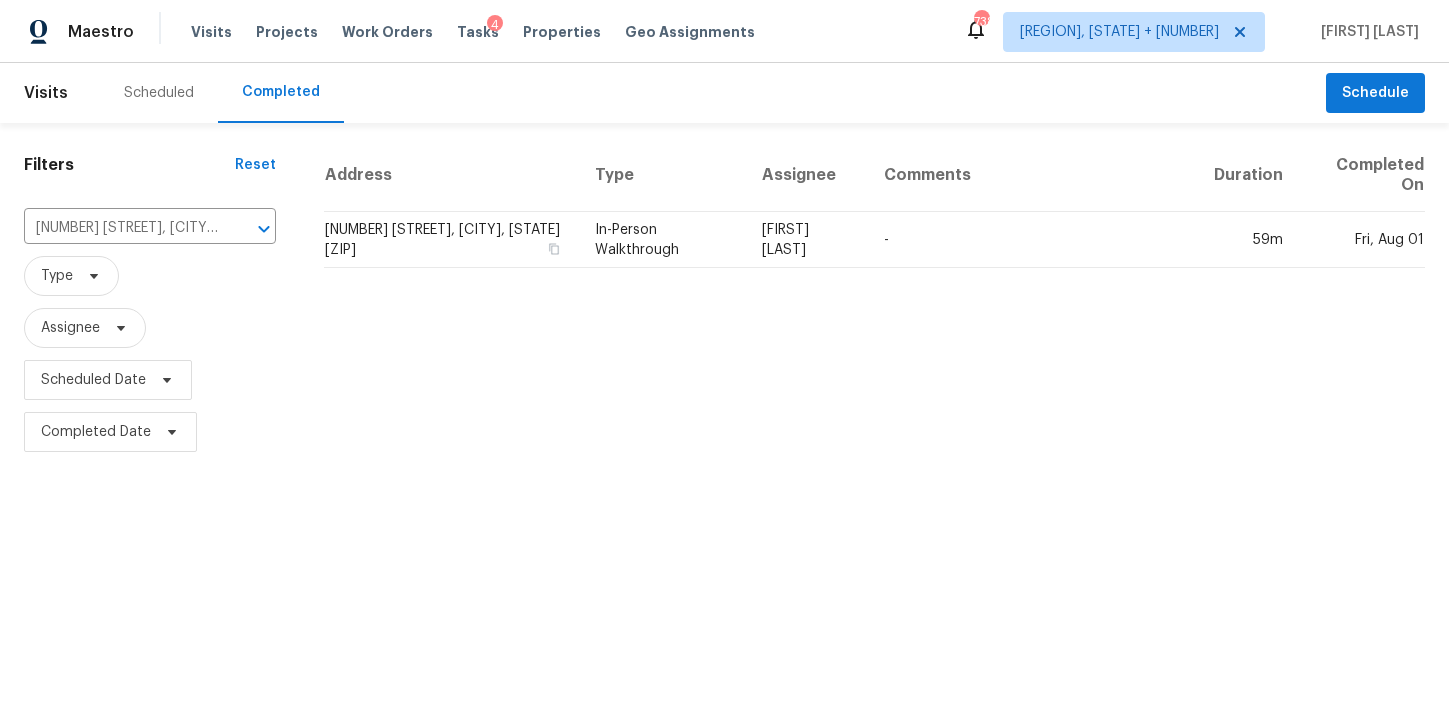 click on "In-Person Walkthrough" at bounding box center (662, 240) 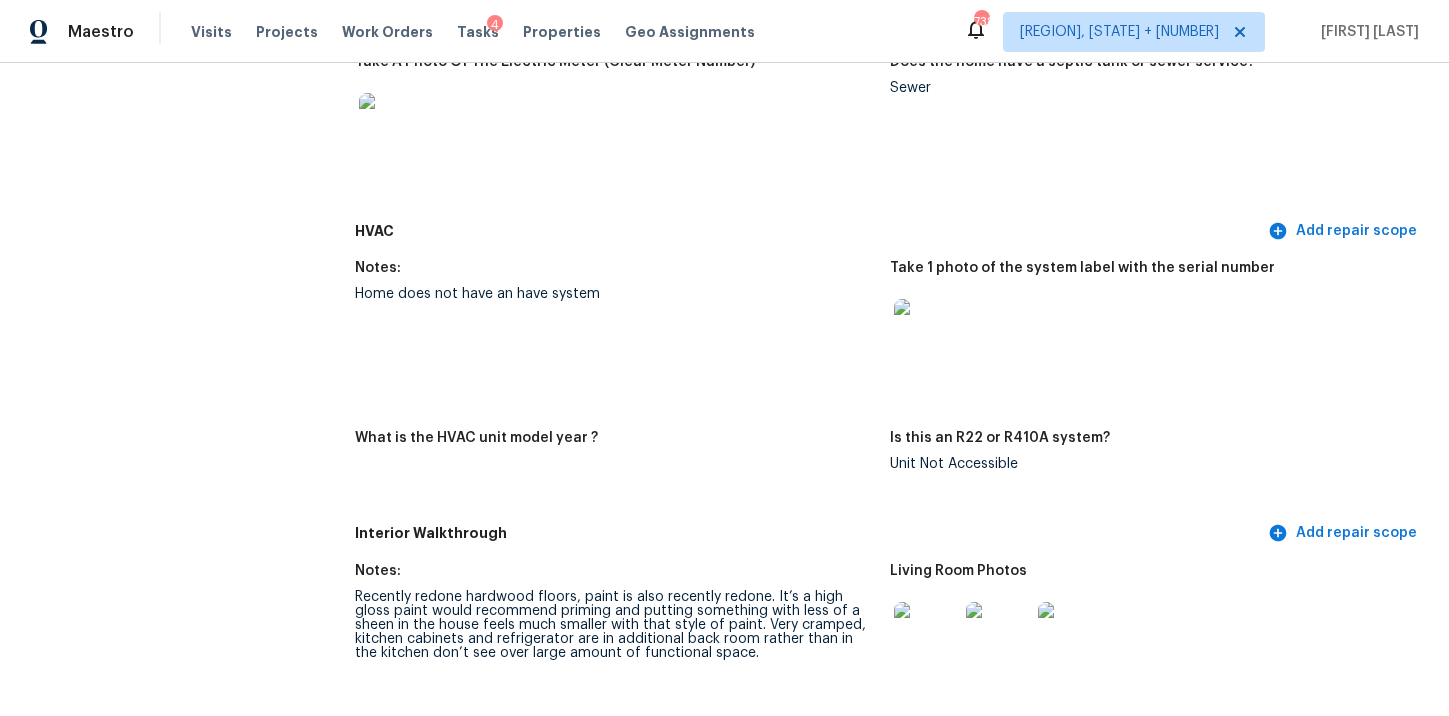 scroll, scrollTop: 1699, scrollLeft: 0, axis: vertical 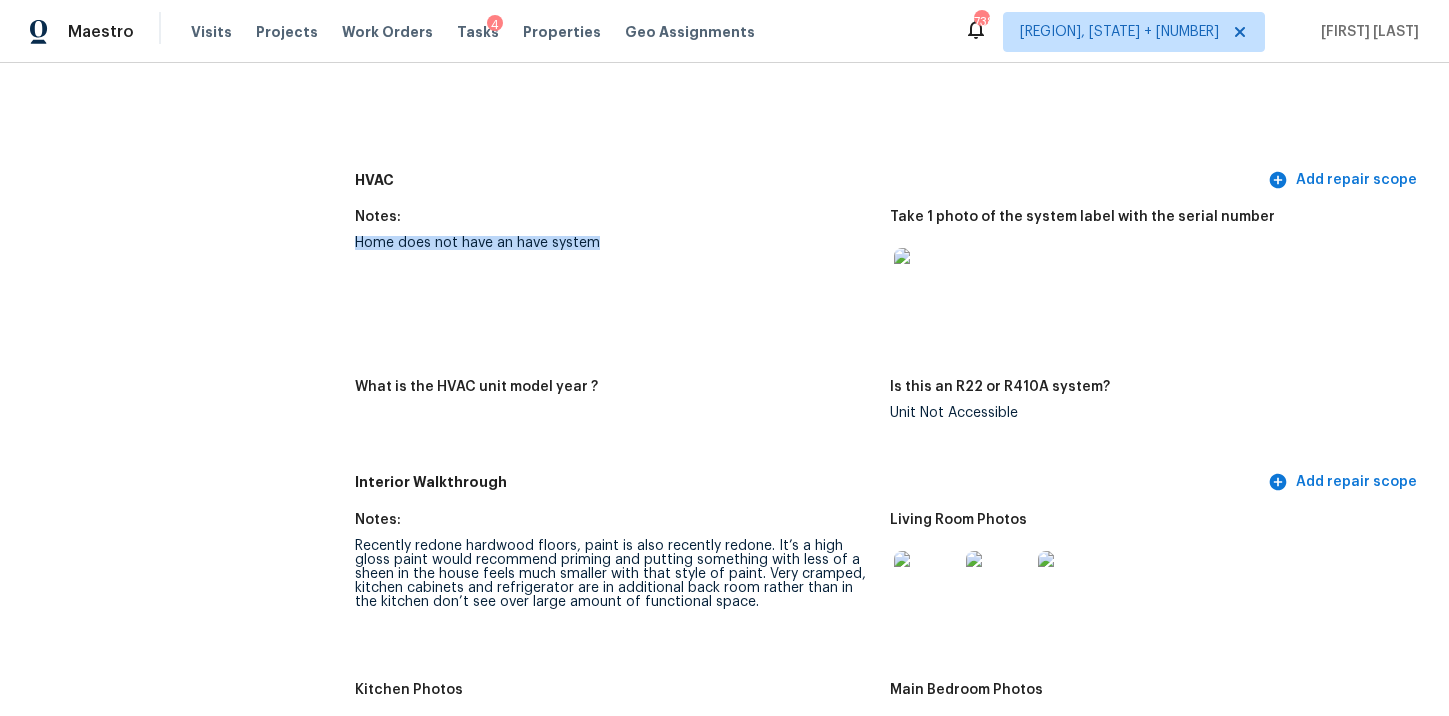 drag, startPoint x: 355, startPoint y: 224, endPoint x: 617, endPoint y: 230, distance: 262.0687 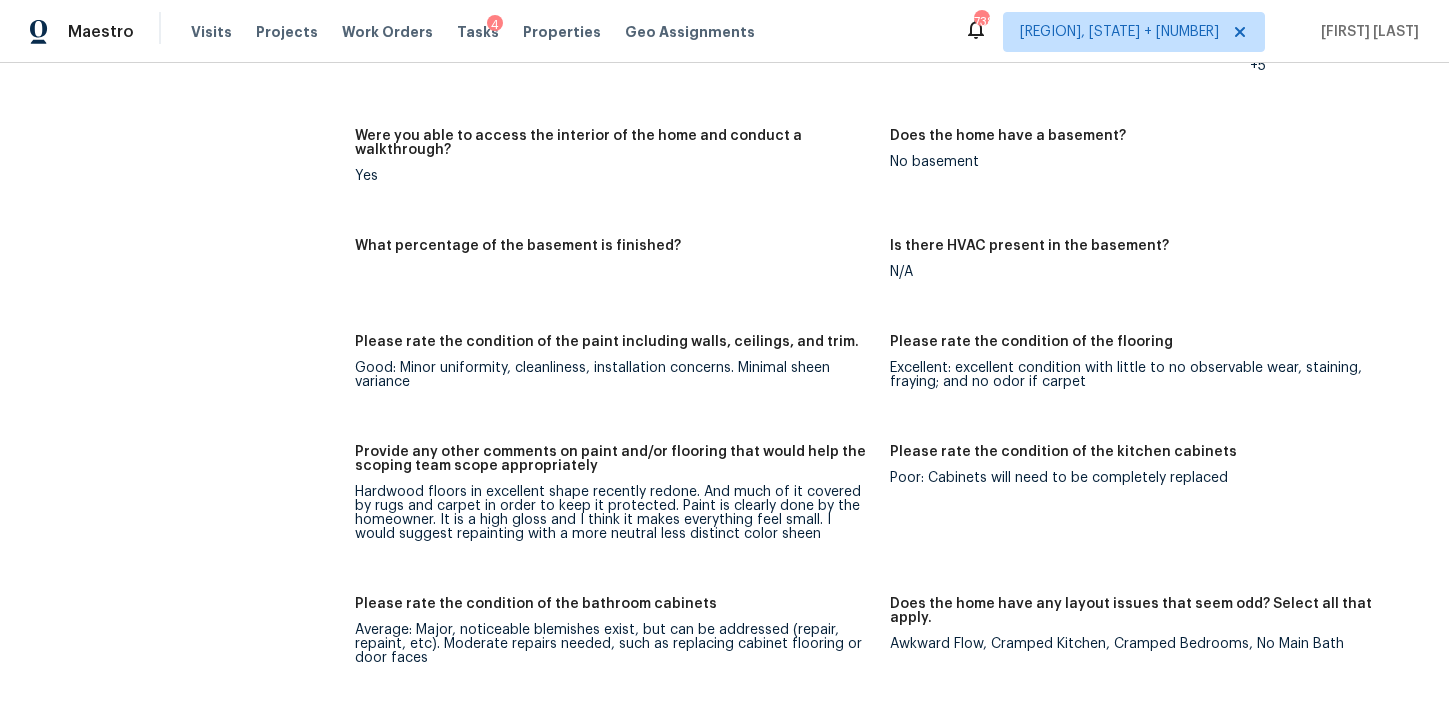scroll, scrollTop: 2614, scrollLeft: 0, axis: vertical 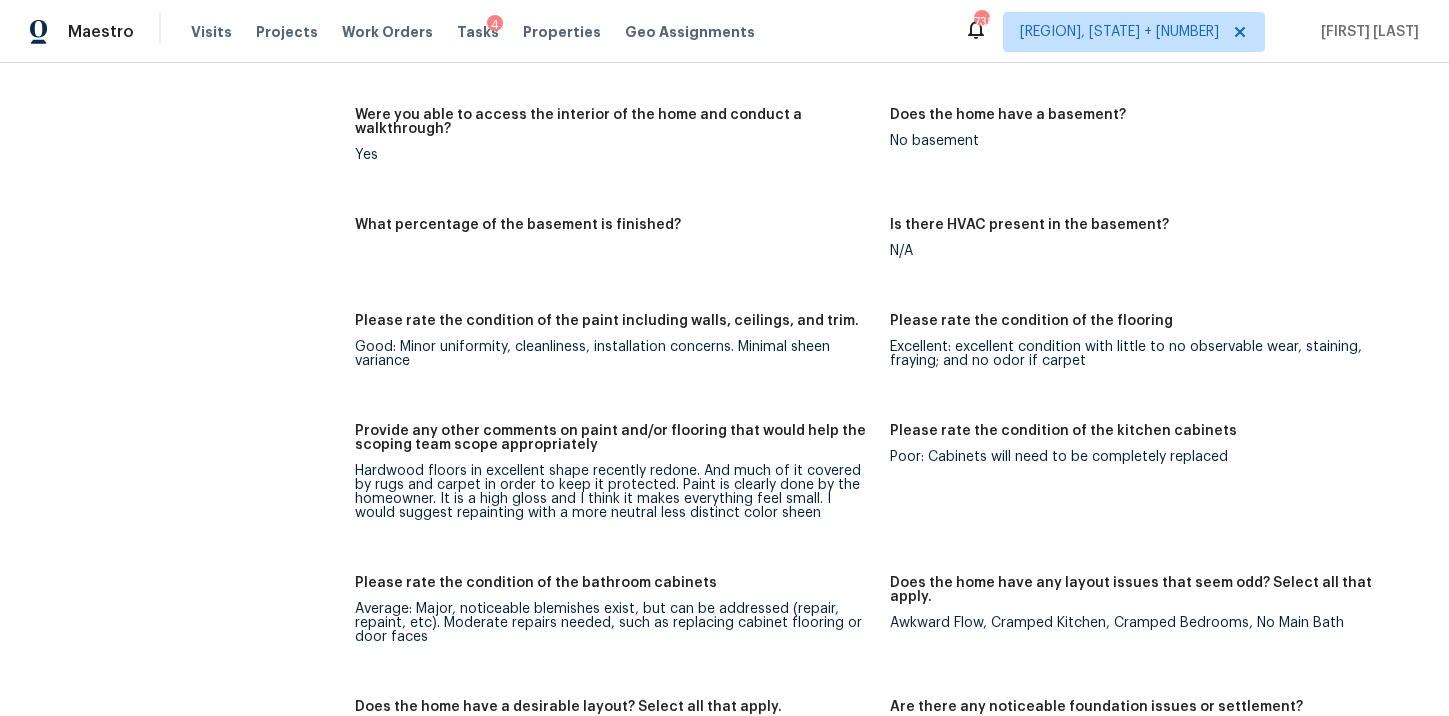 click on "Hardwood floors in excellent shape recently redone. And much of it covered by rugs and carpet in order to keep it protected. Paint is clearly done by the homeowner. It is a high gloss and I think it makes everything feel small. I would suggest repainting with a more neutral less distinct color sheen" at bounding box center [614, 492] 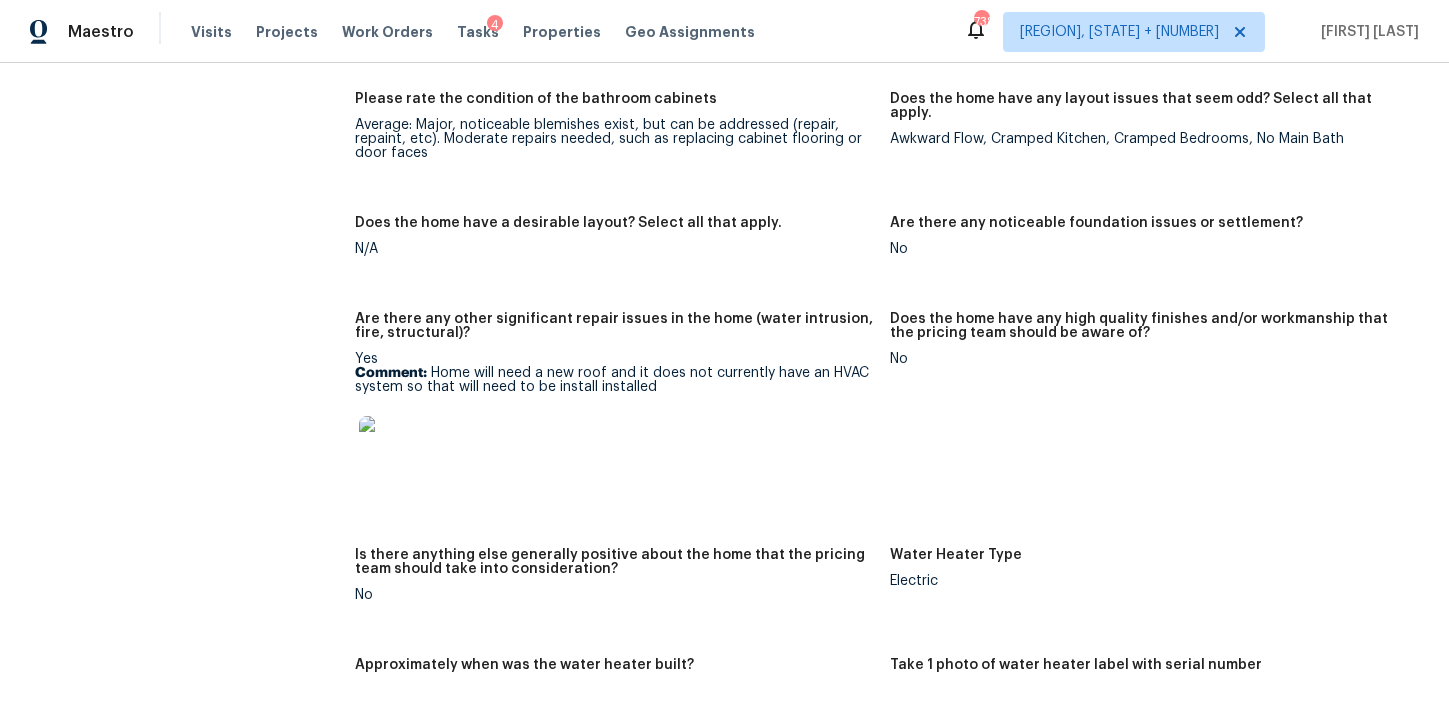 scroll, scrollTop: 3128, scrollLeft: 0, axis: vertical 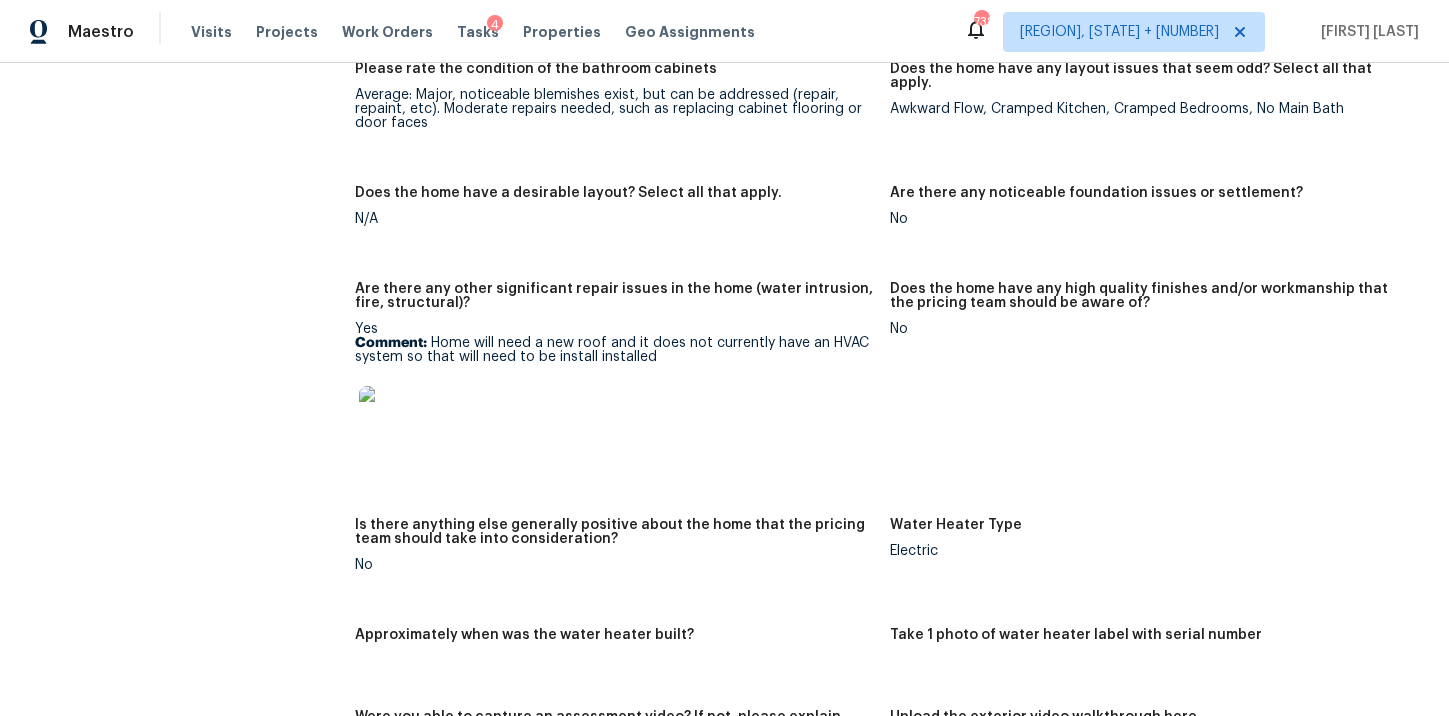 click on "Comment:   Home will need a new roof and it does not currently have an HVAC system so that will need to be install installed" at bounding box center [614, 350] 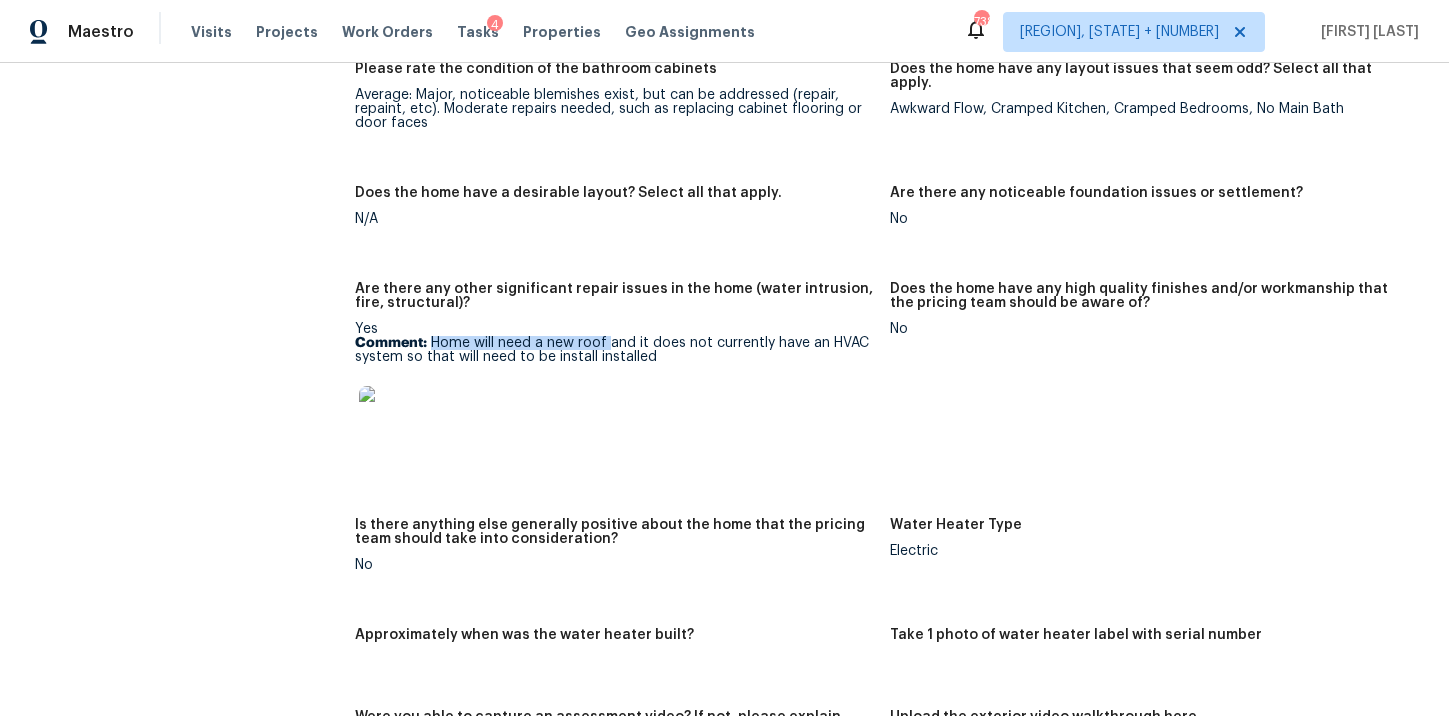 drag, startPoint x: 433, startPoint y: 311, endPoint x: 610, endPoint y: 309, distance: 177.01129 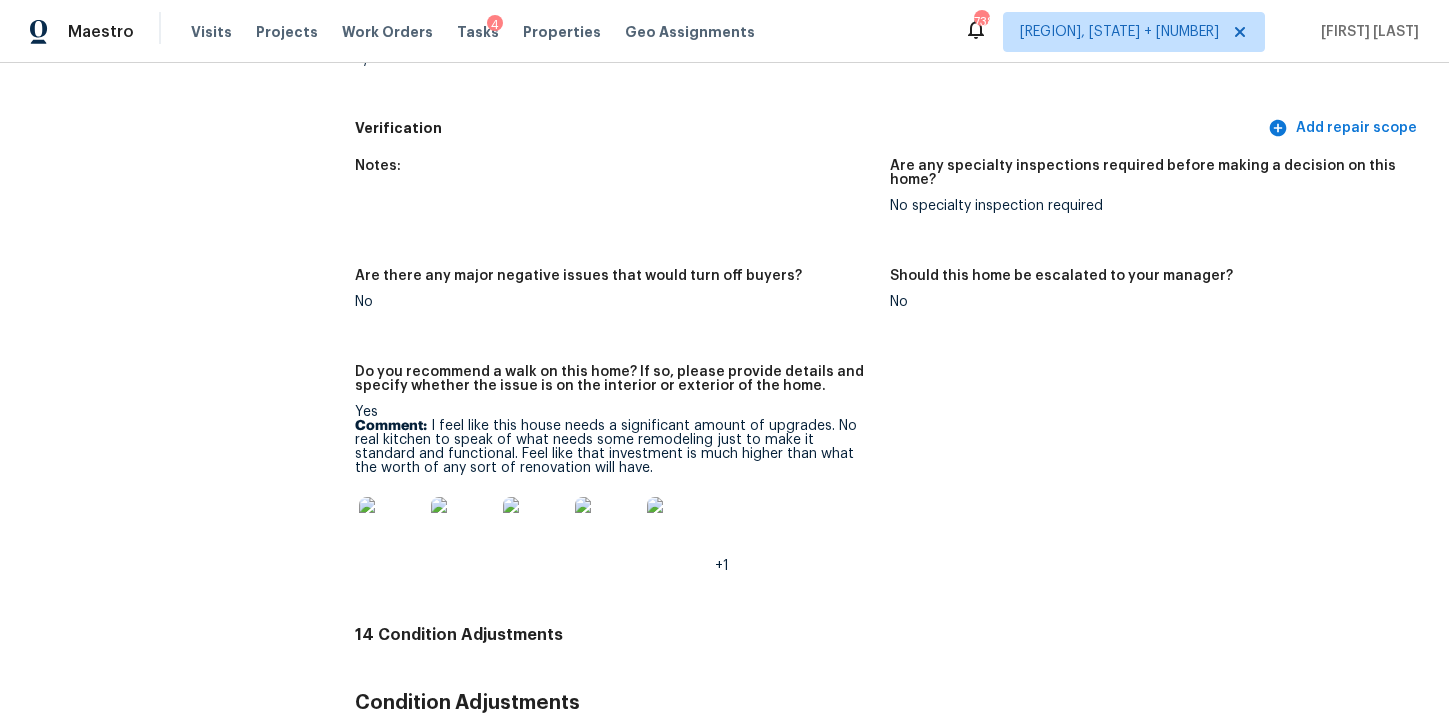 scroll, scrollTop: 4466, scrollLeft: 0, axis: vertical 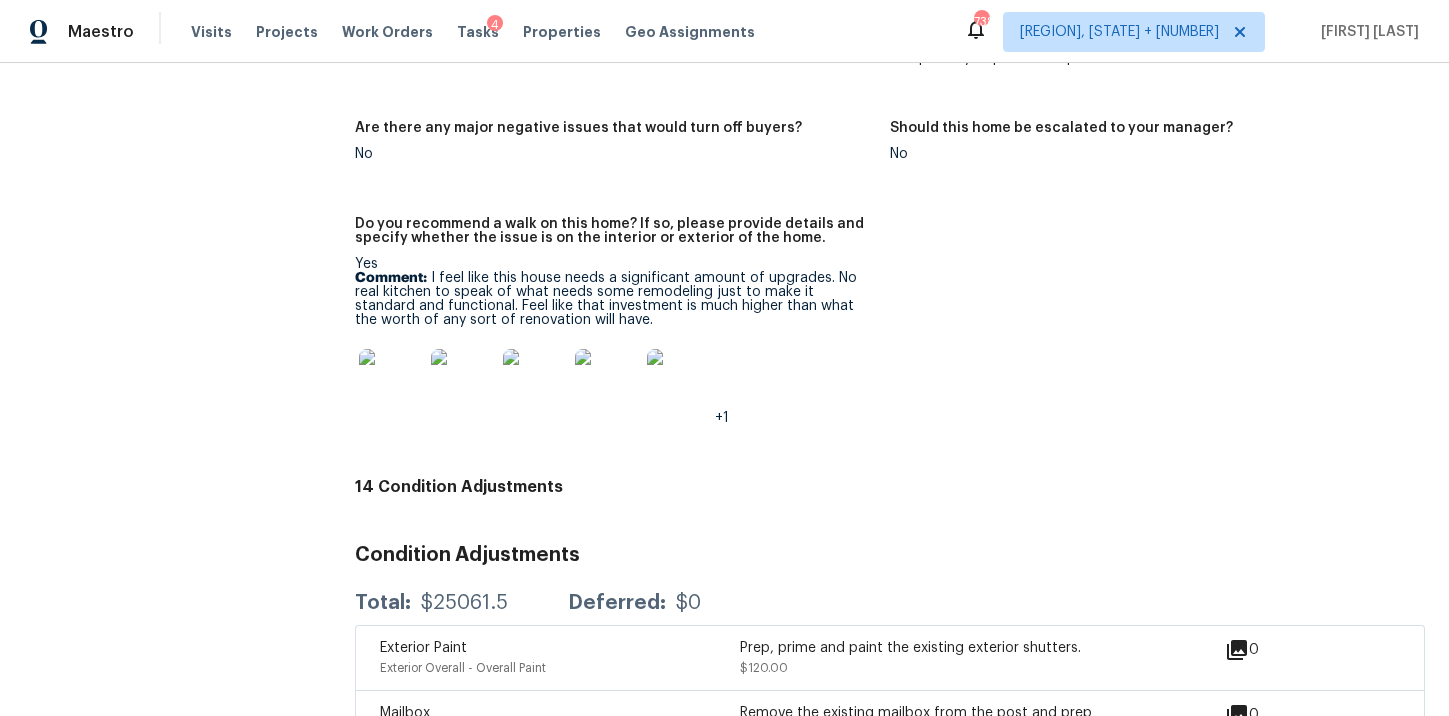 drag, startPoint x: 429, startPoint y: 249, endPoint x: 559, endPoint y: 280, distance: 133.64505 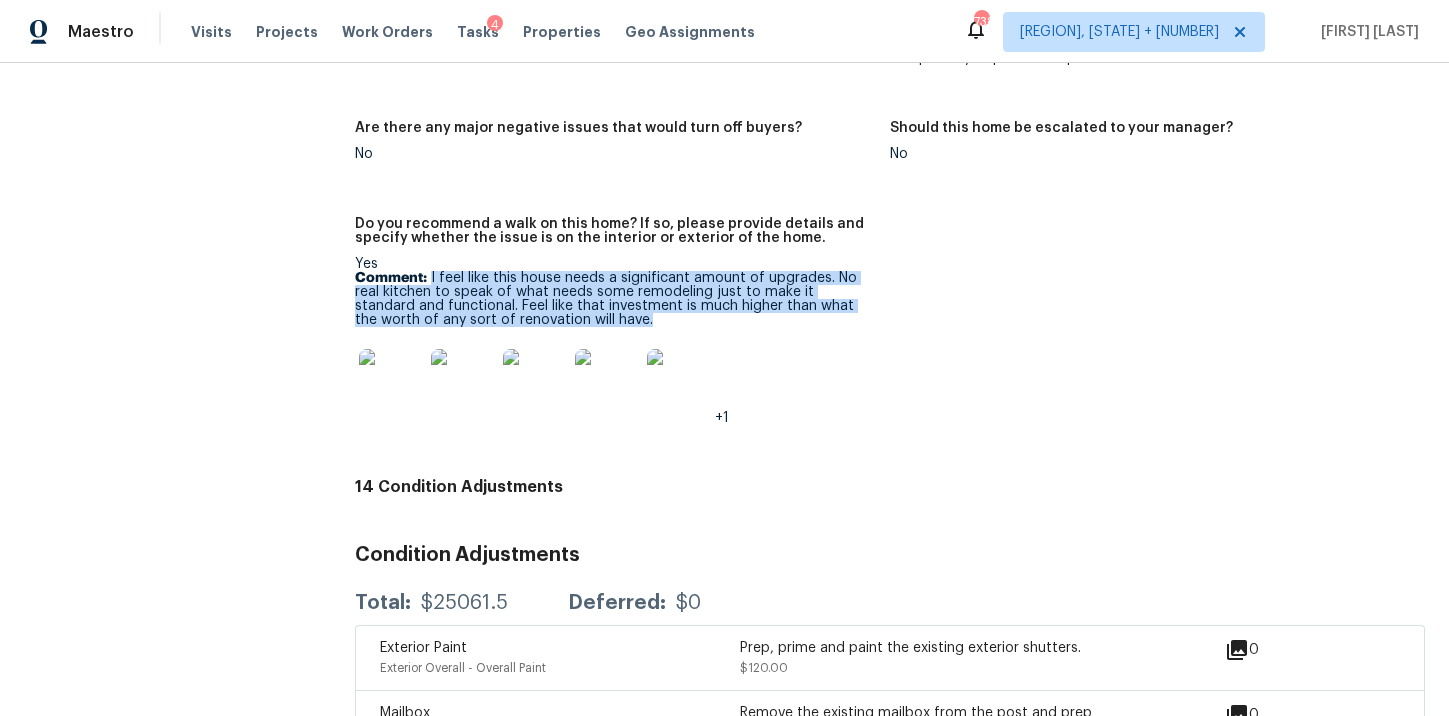drag, startPoint x: 430, startPoint y: 248, endPoint x: 567, endPoint y: 291, distance: 143.58969 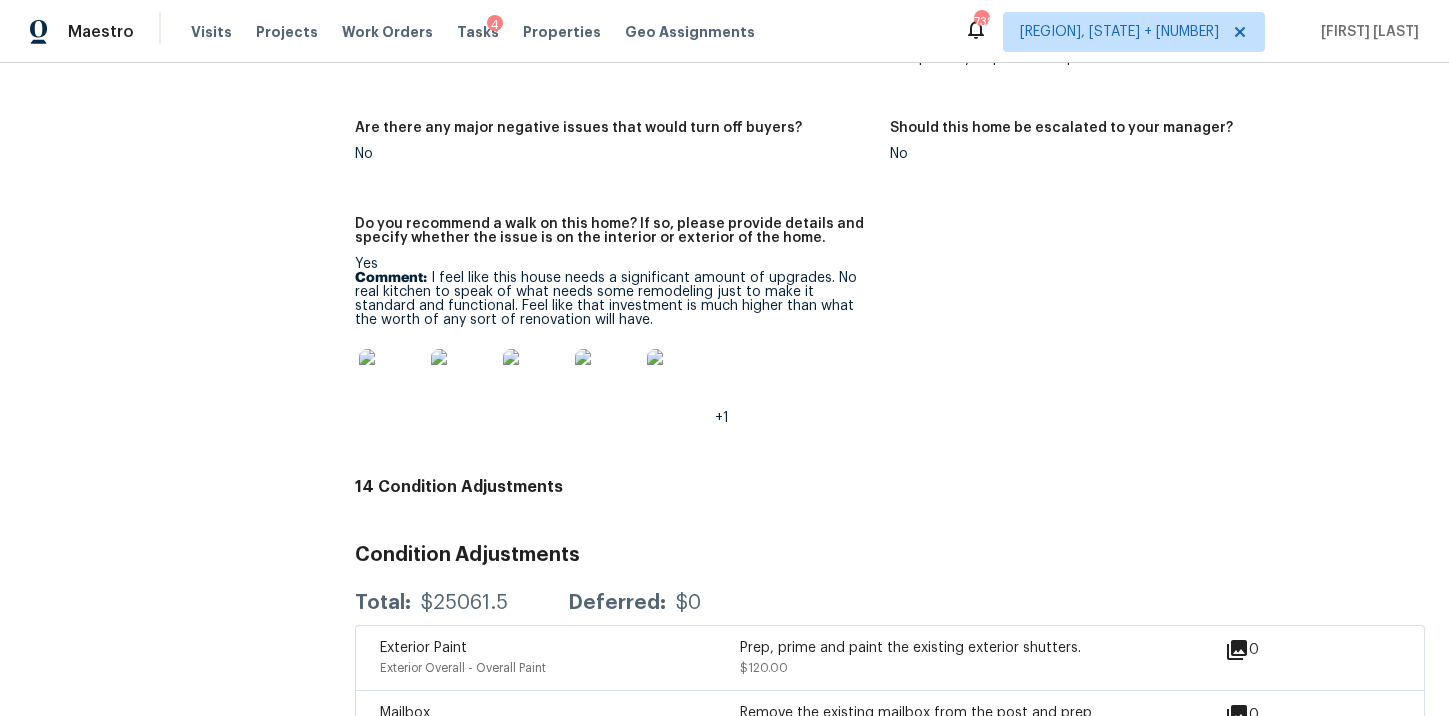 click on "+1" at bounding box center (614, 381) 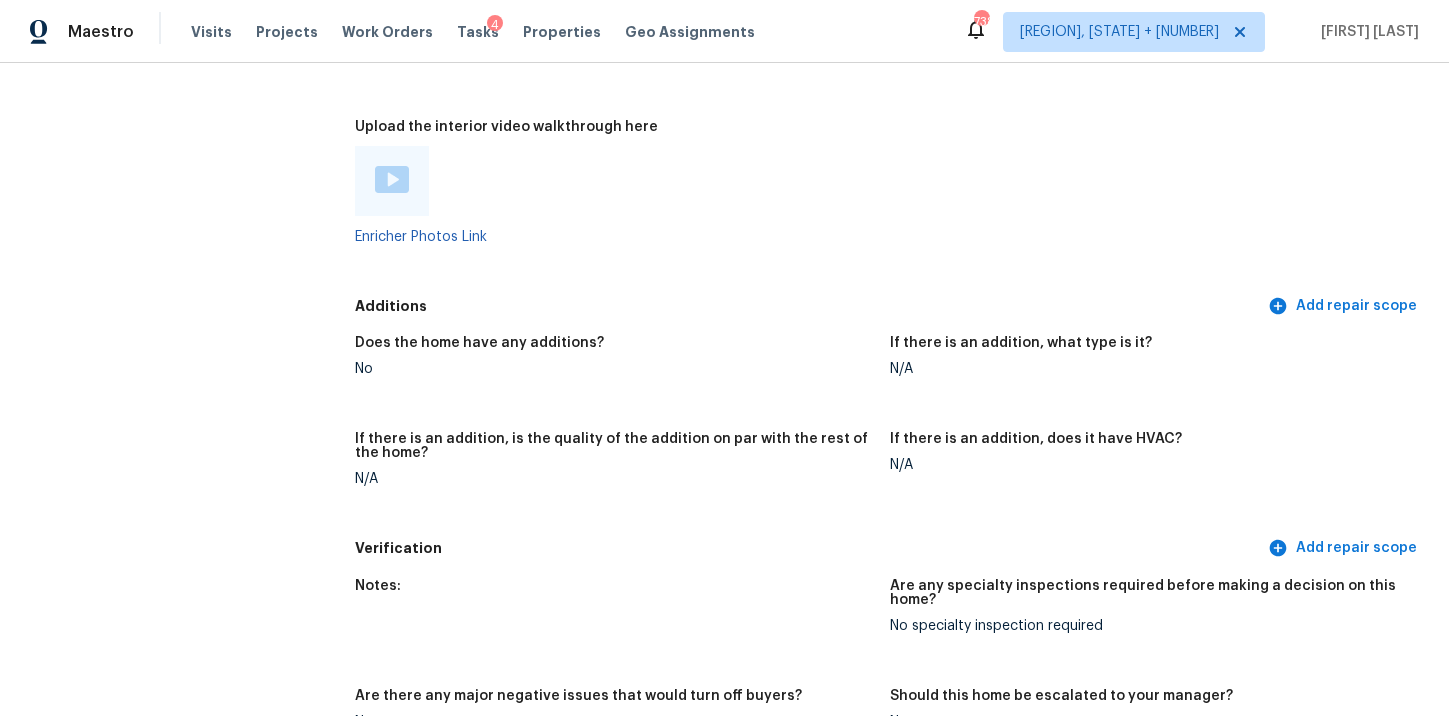 scroll, scrollTop: 3913, scrollLeft: 0, axis: vertical 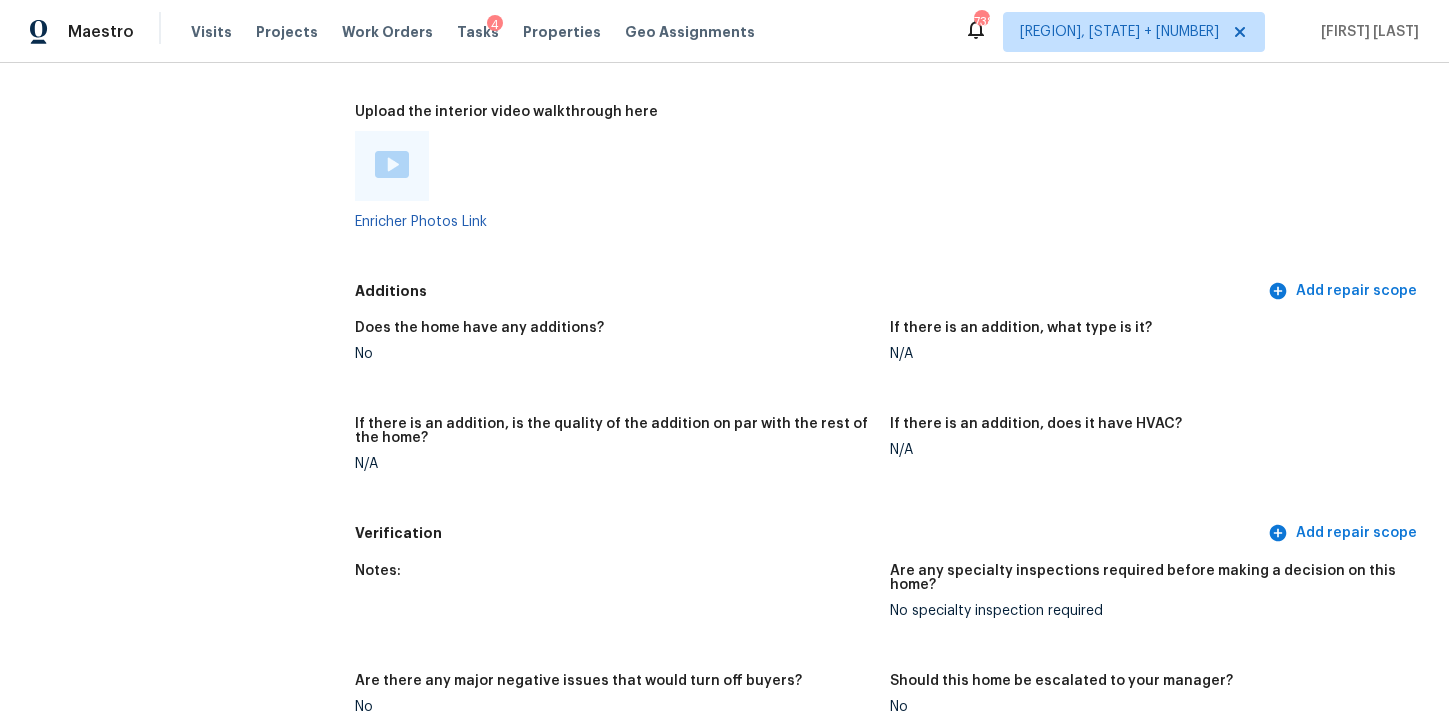 click at bounding box center (392, 164) 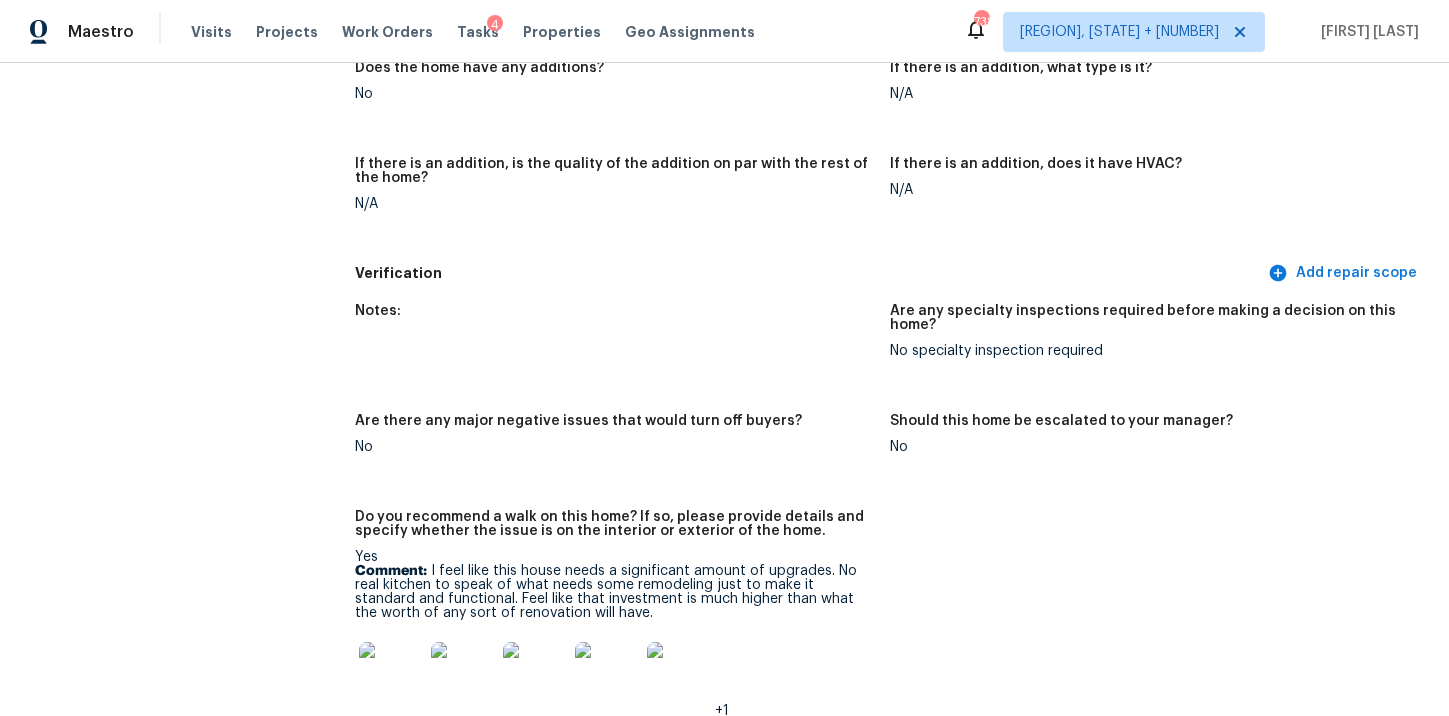 scroll, scrollTop: 3804, scrollLeft: 0, axis: vertical 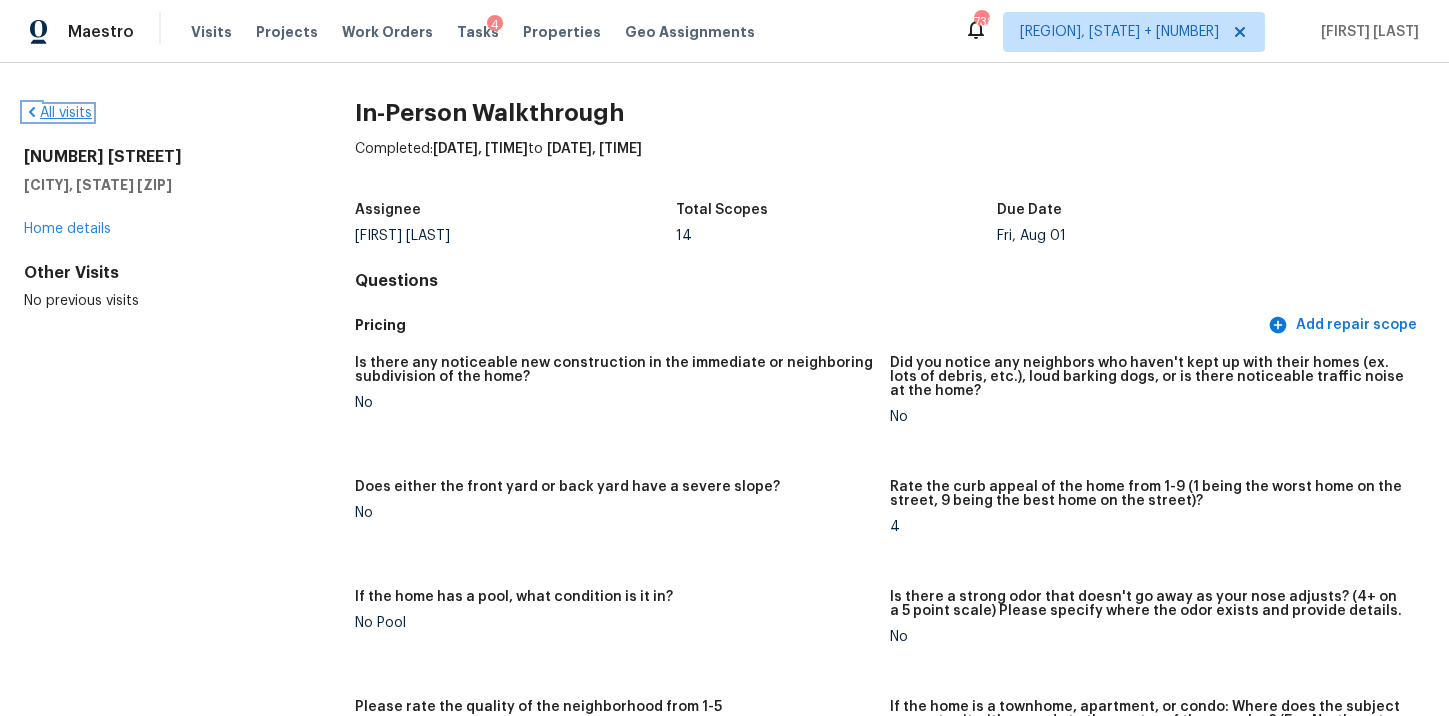 click on "All visits" at bounding box center (58, 113) 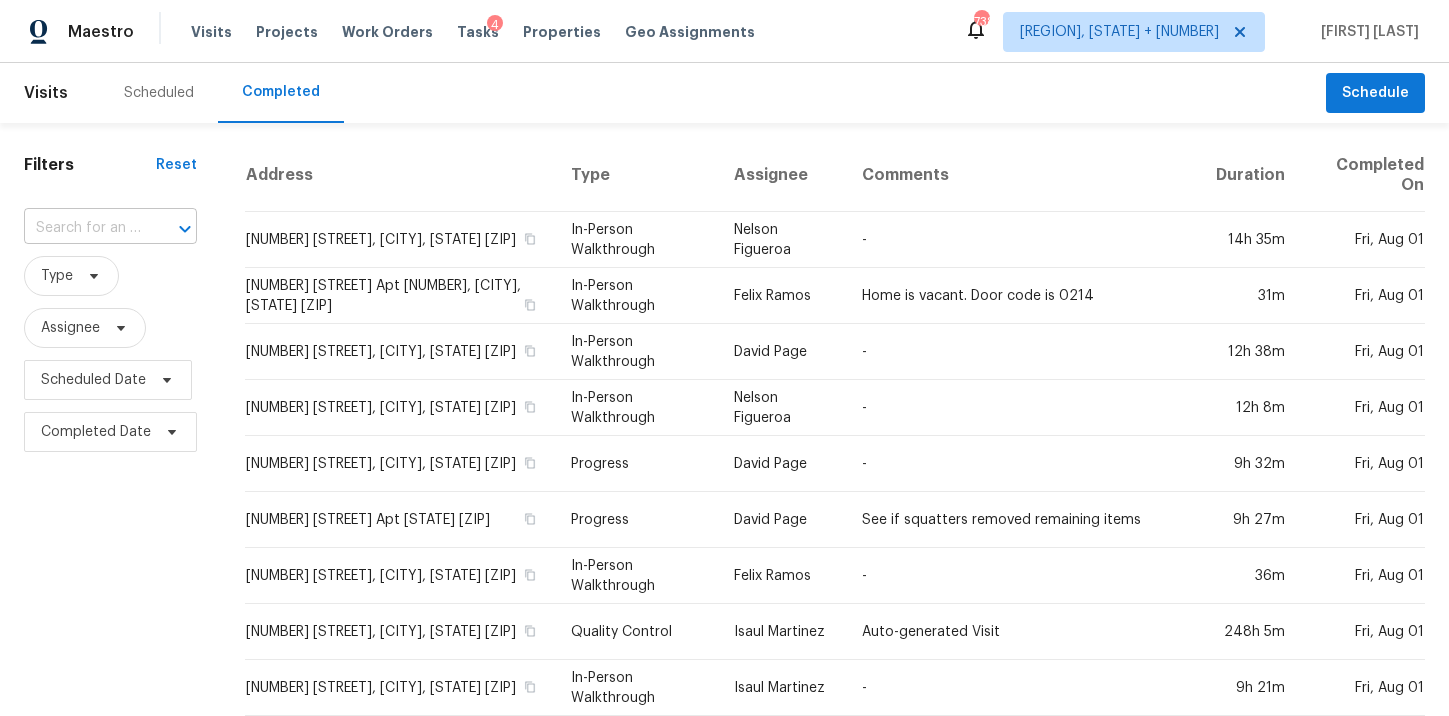 click at bounding box center [82, 228] 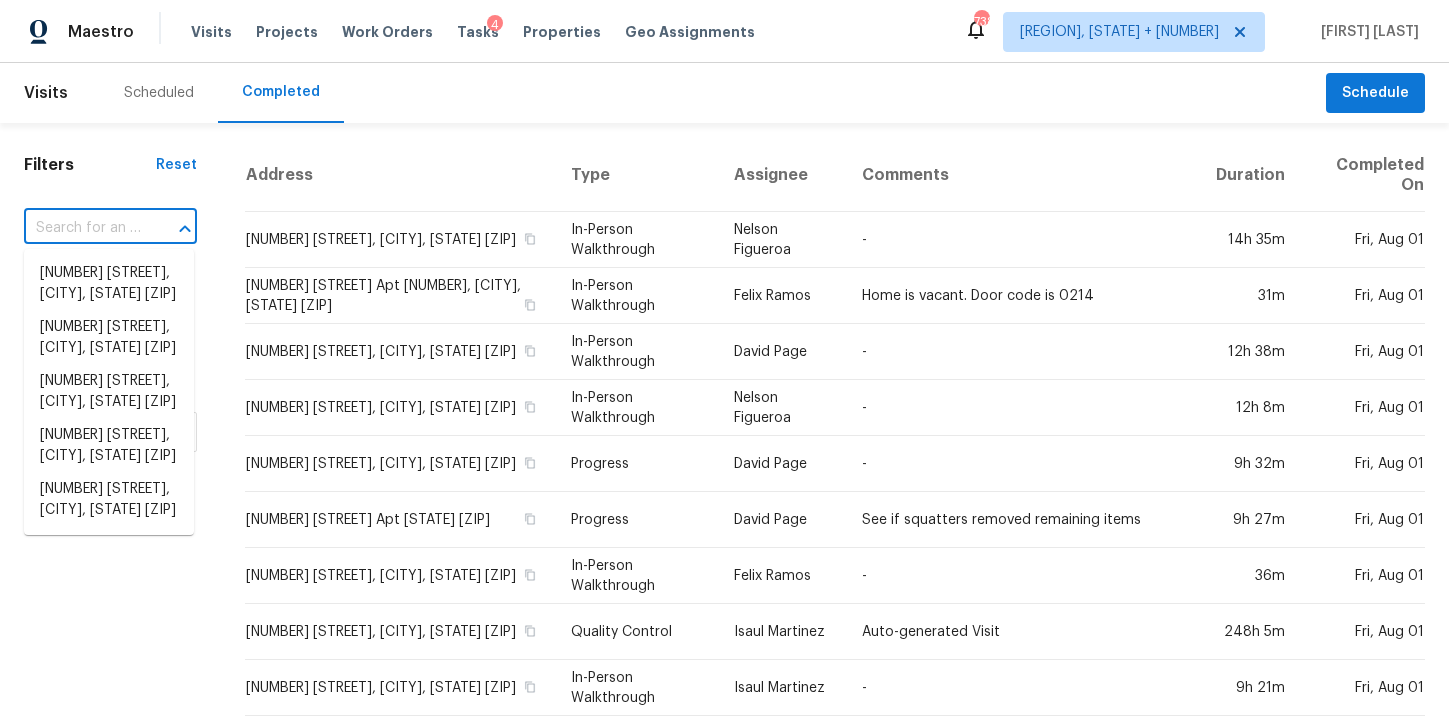 paste on "[NUMBER] [STREET], [CITY], [STATE] [ZIP]" 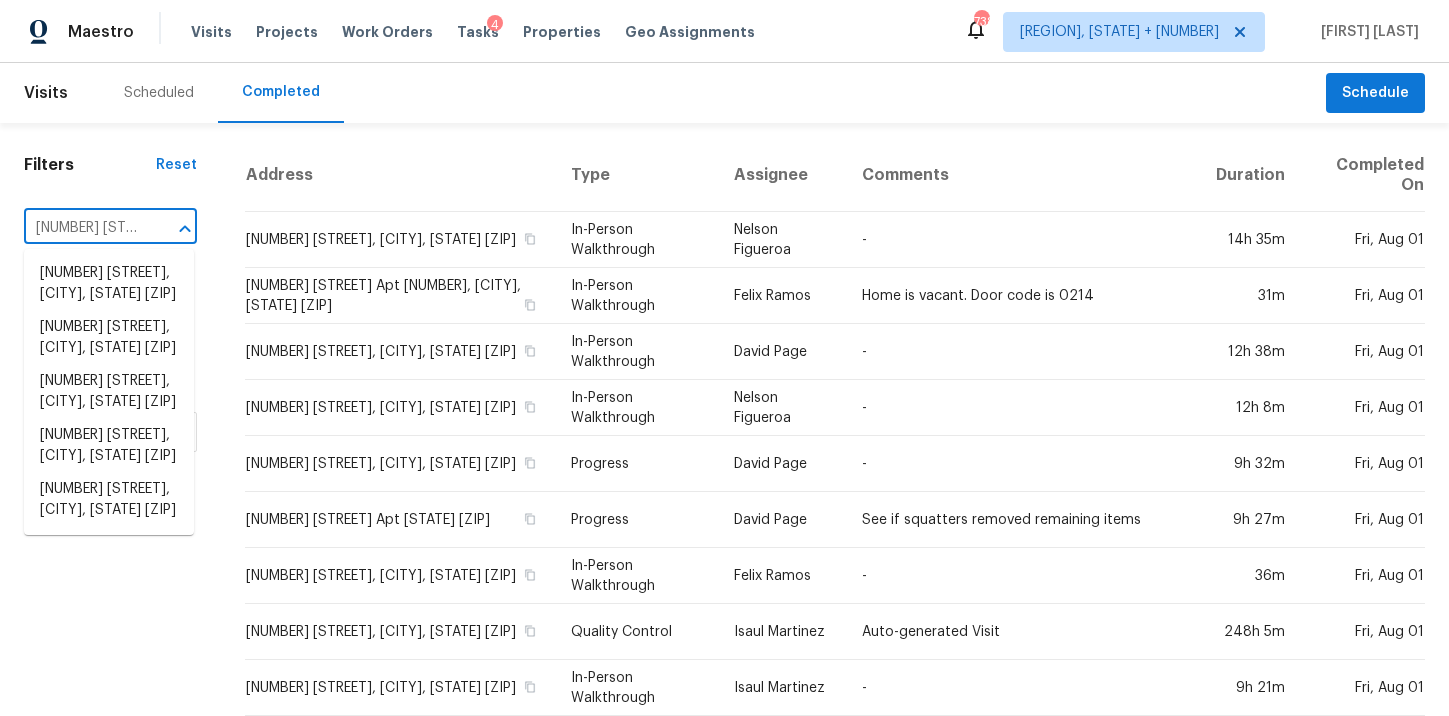 scroll, scrollTop: 0, scrollLeft: 182, axis: horizontal 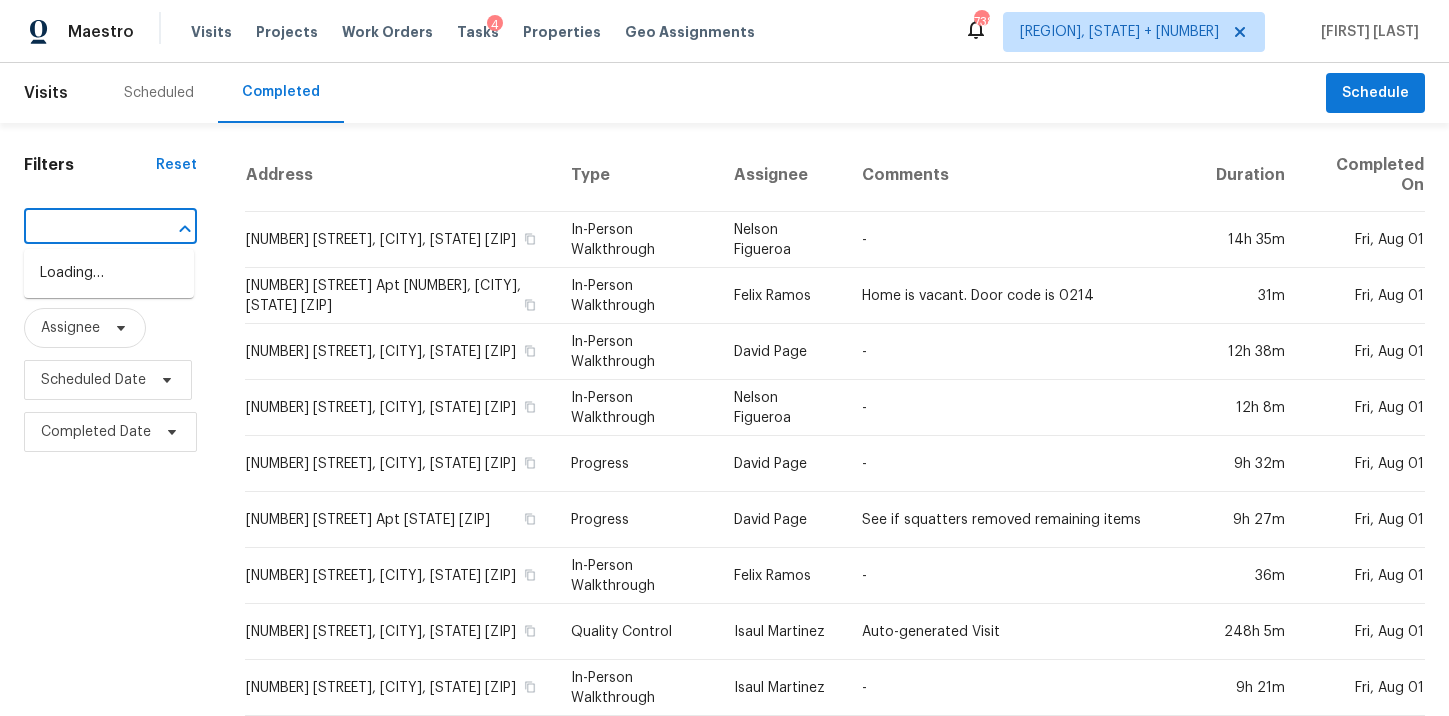 type on "[NUMBER] [STREET], [CITY], [STATE] [ZIP]" 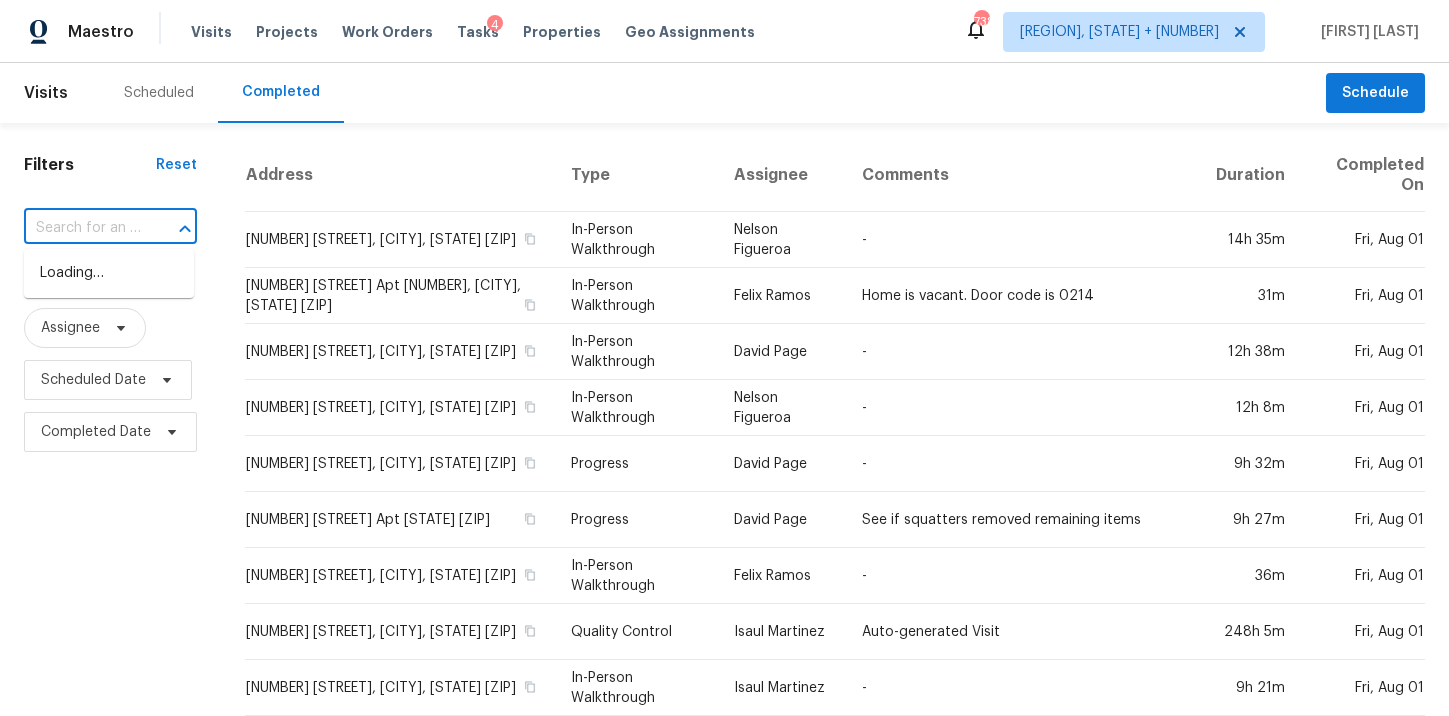 scroll, scrollTop: 0, scrollLeft: 0, axis: both 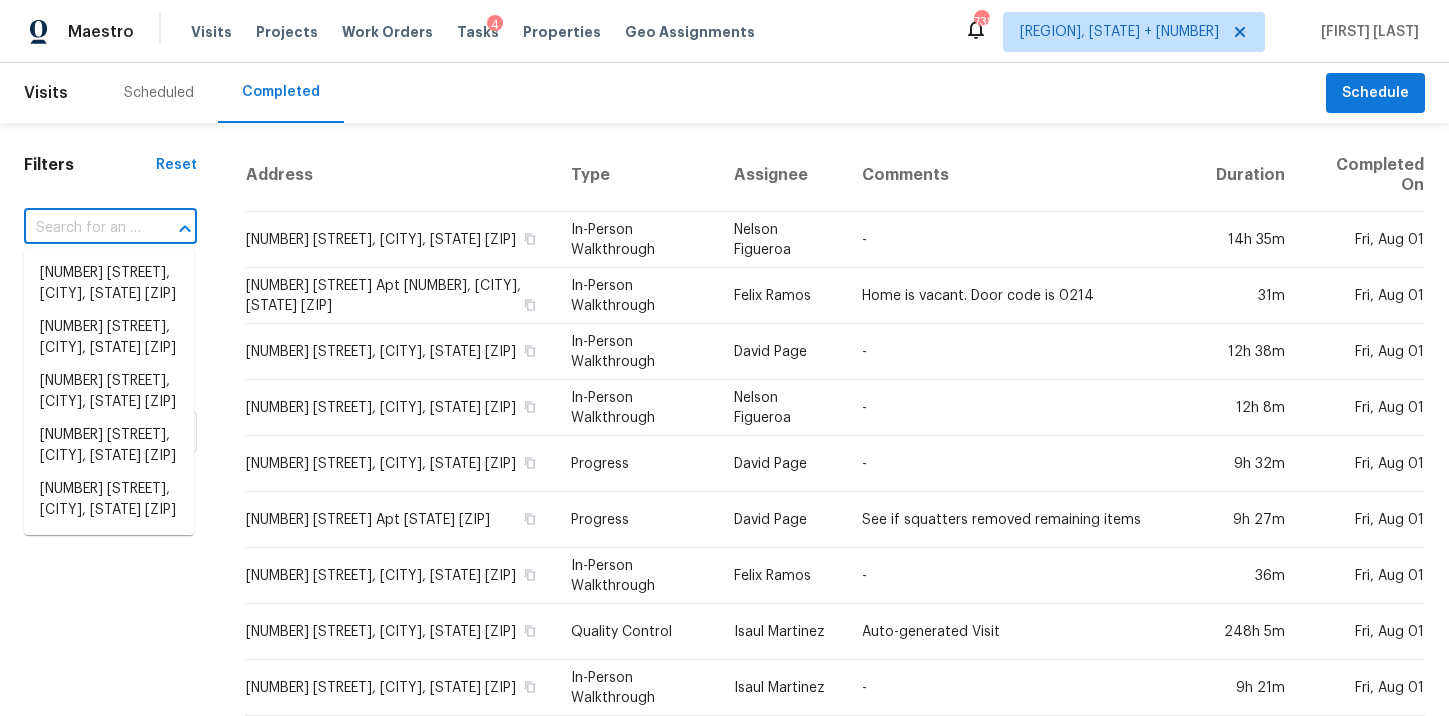 click at bounding box center [82, 228] 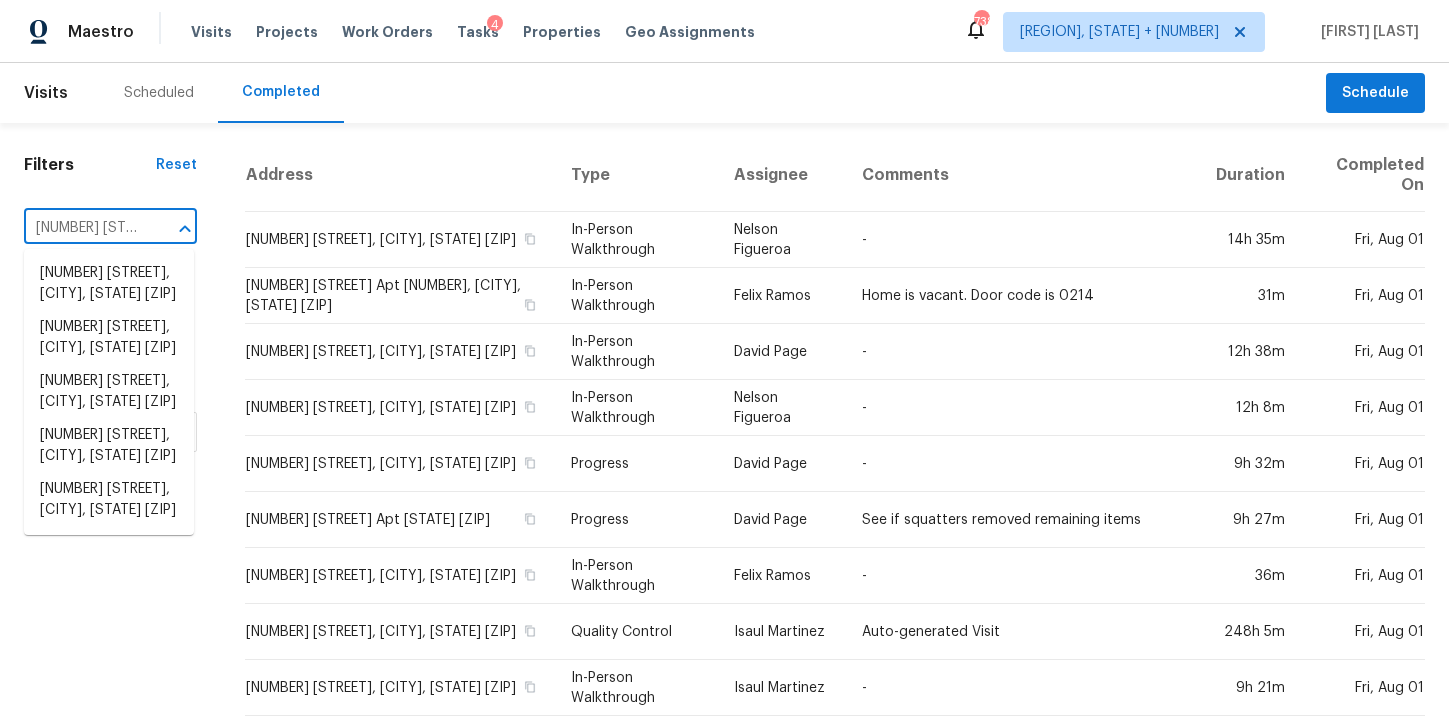 scroll, scrollTop: 0, scrollLeft: 182, axis: horizontal 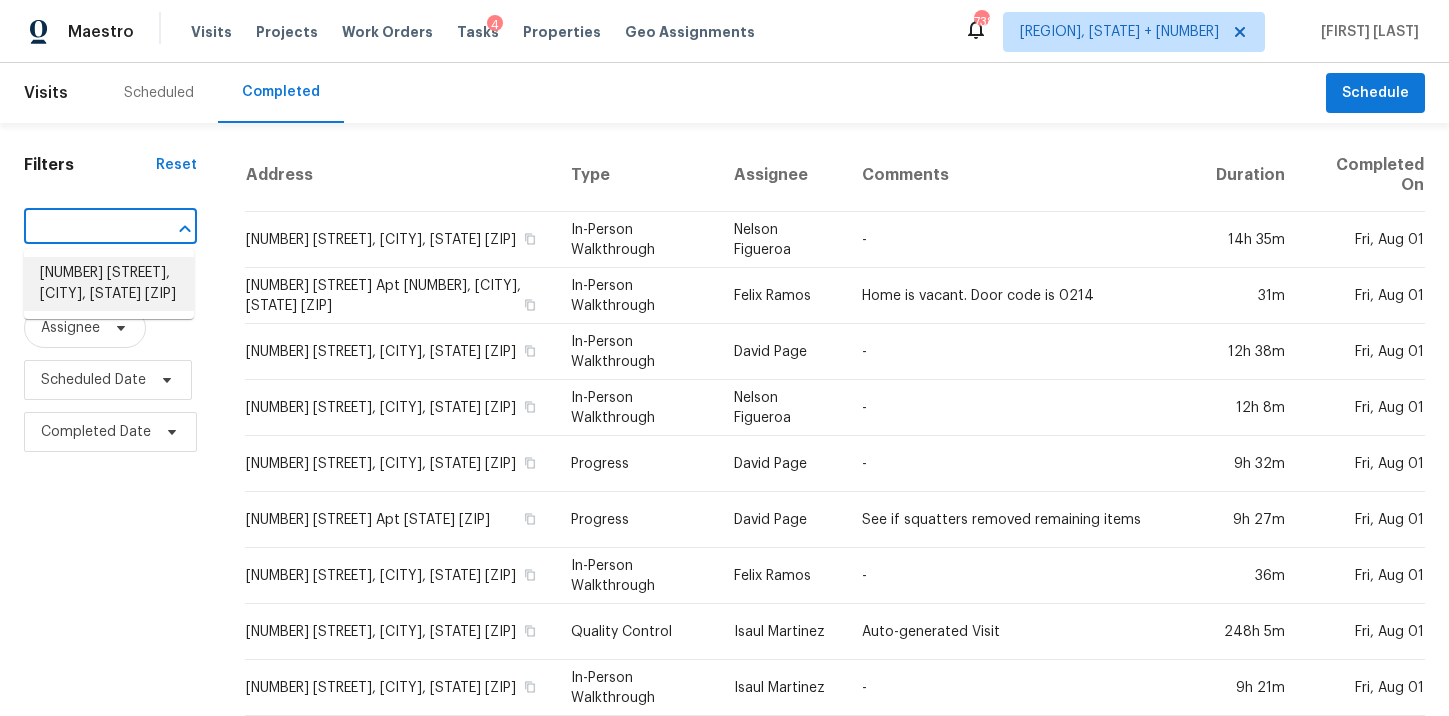 click on "[NUMBER] [STREET], [CITY], [STATE] [ZIP]" at bounding box center (109, 284) 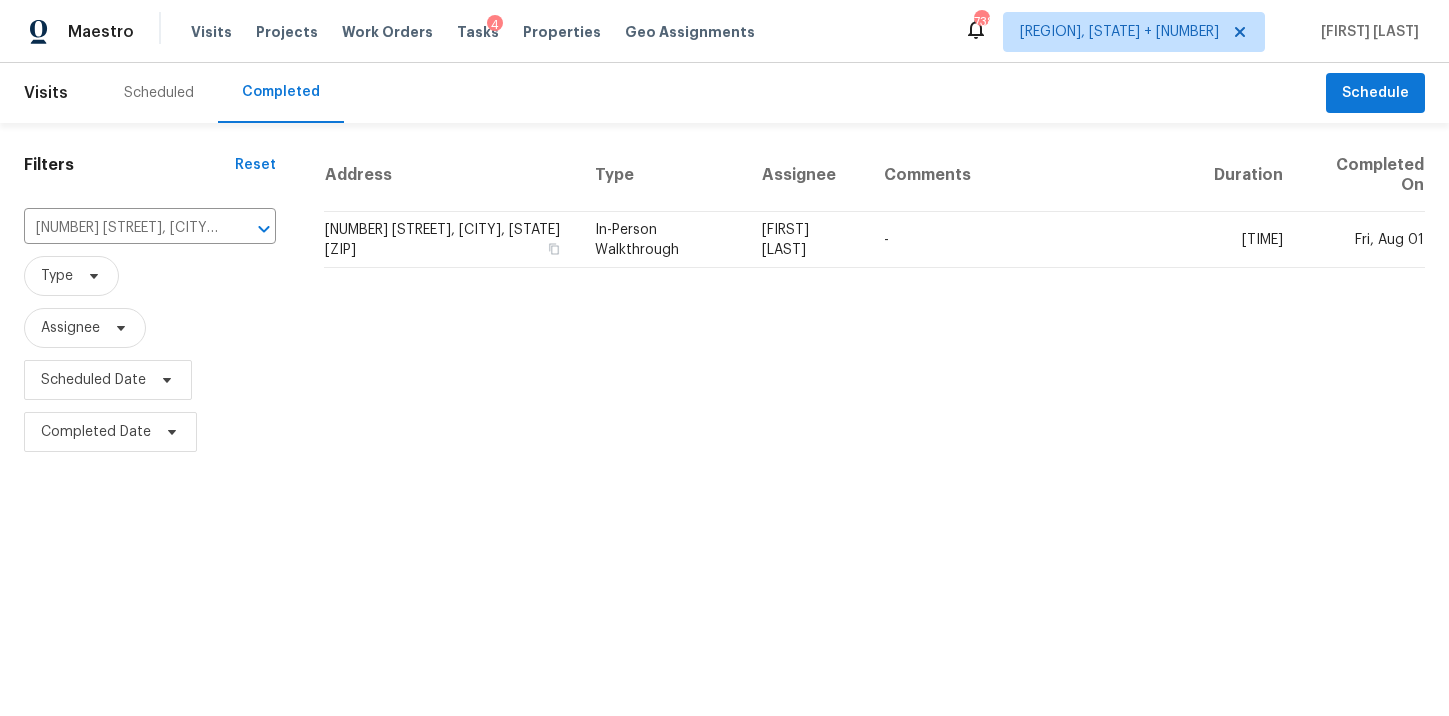 click on "In-Person Walkthrough" at bounding box center (662, 240) 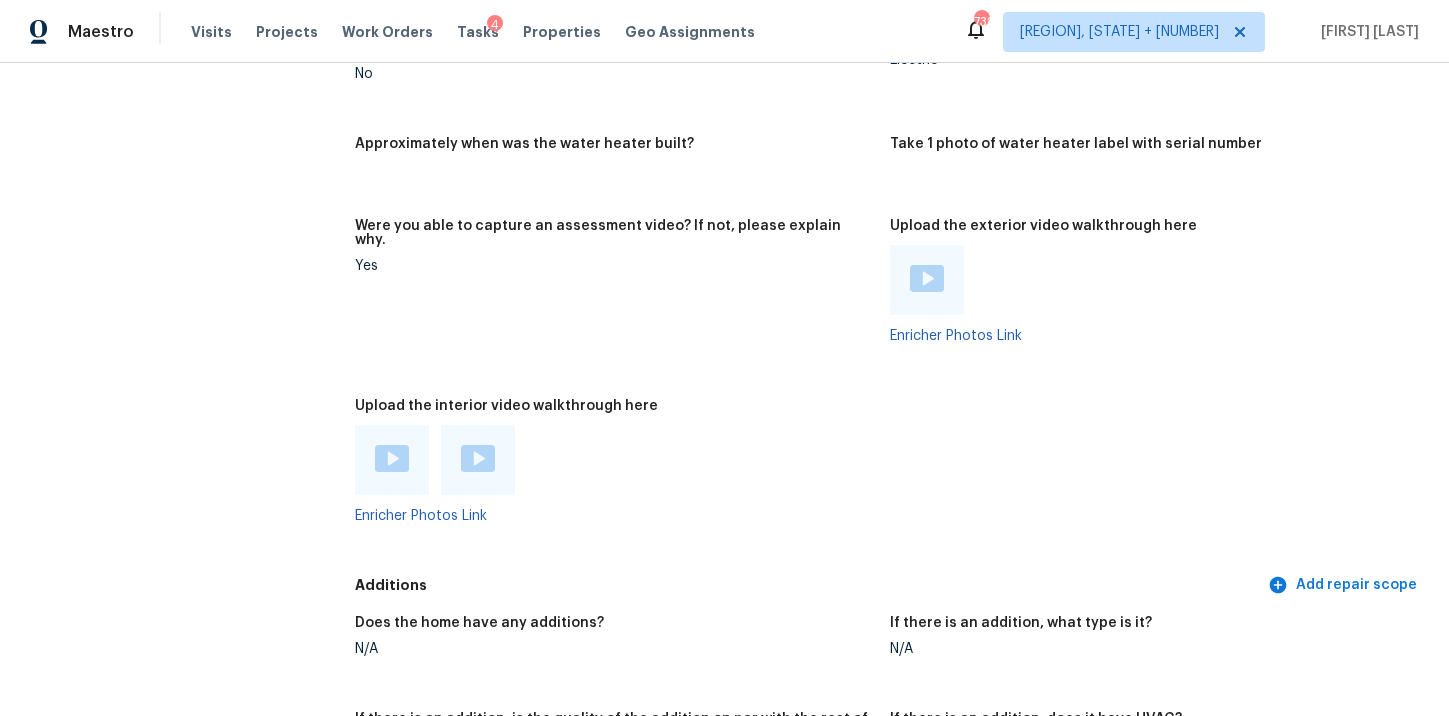 scroll, scrollTop: 3992, scrollLeft: 0, axis: vertical 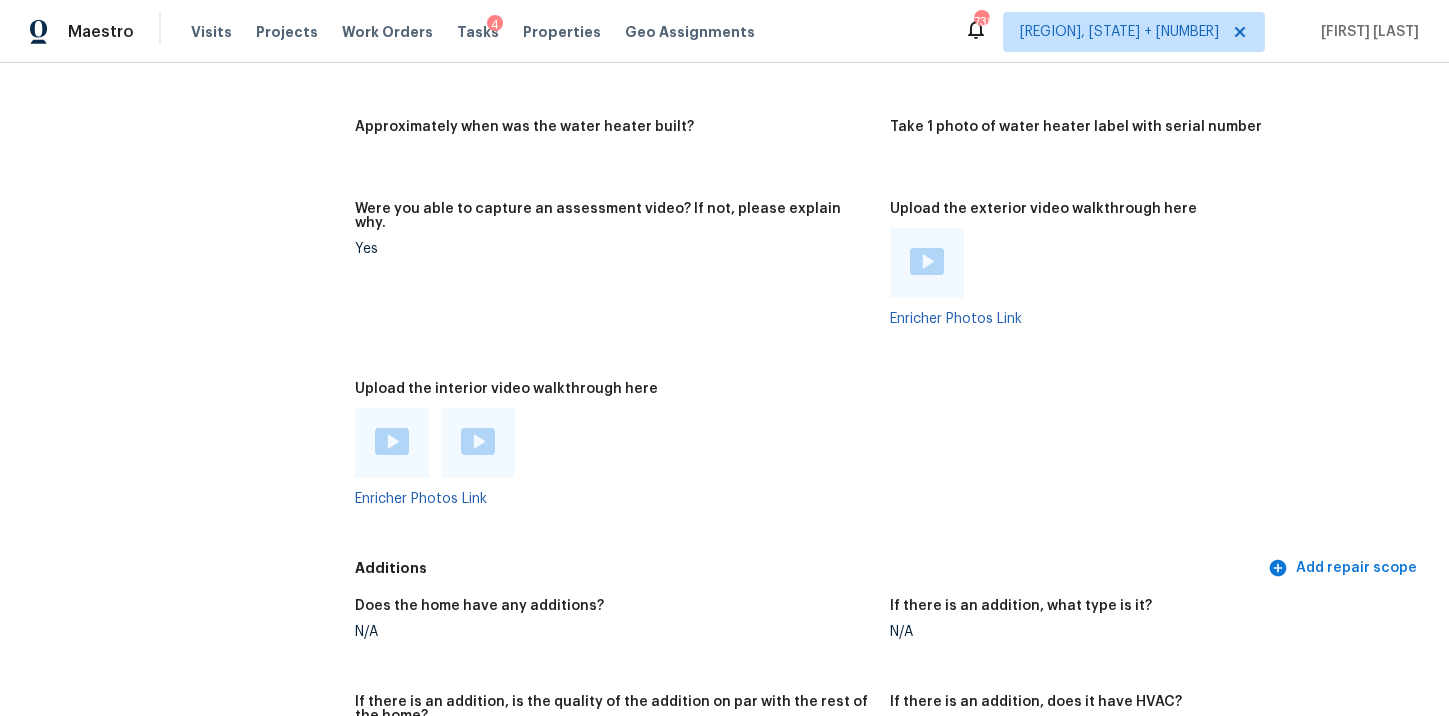 click at bounding box center (392, 441) 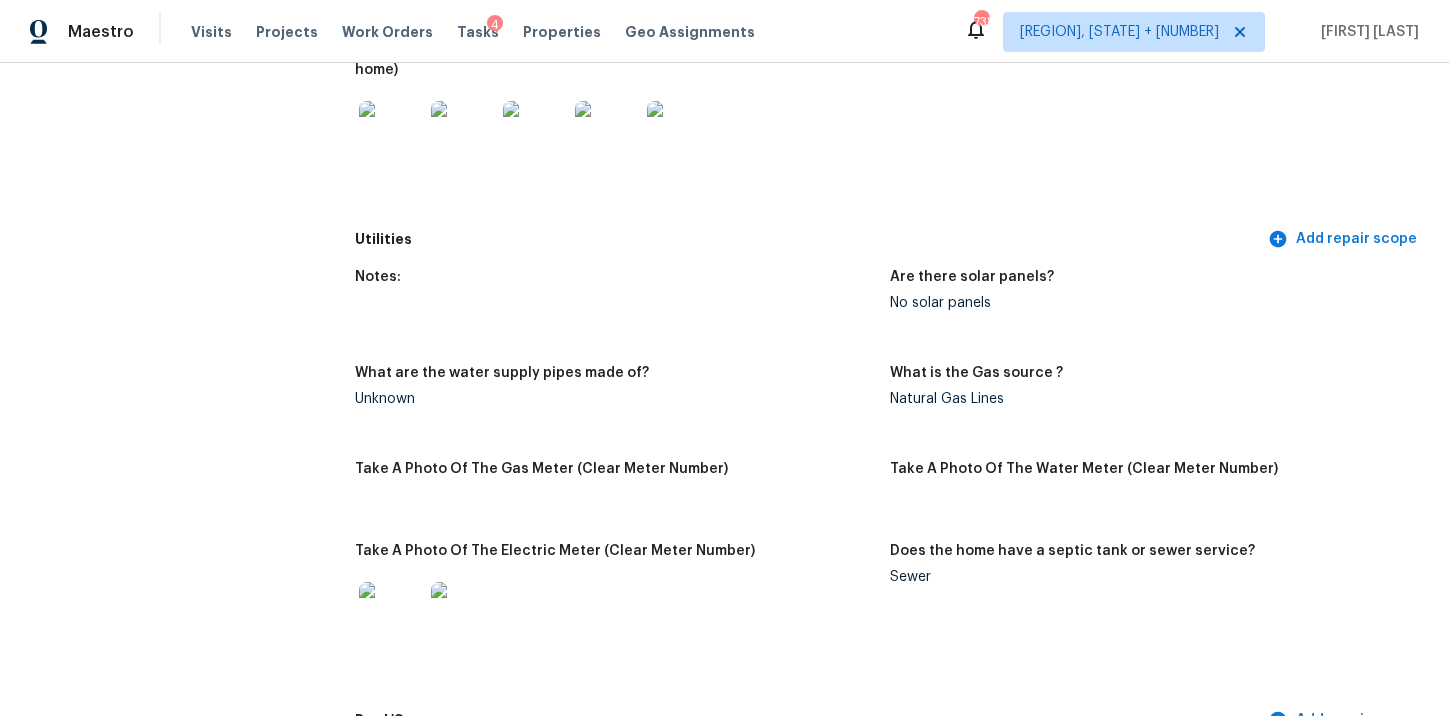 scroll, scrollTop: 1279, scrollLeft: 0, axis: vertical 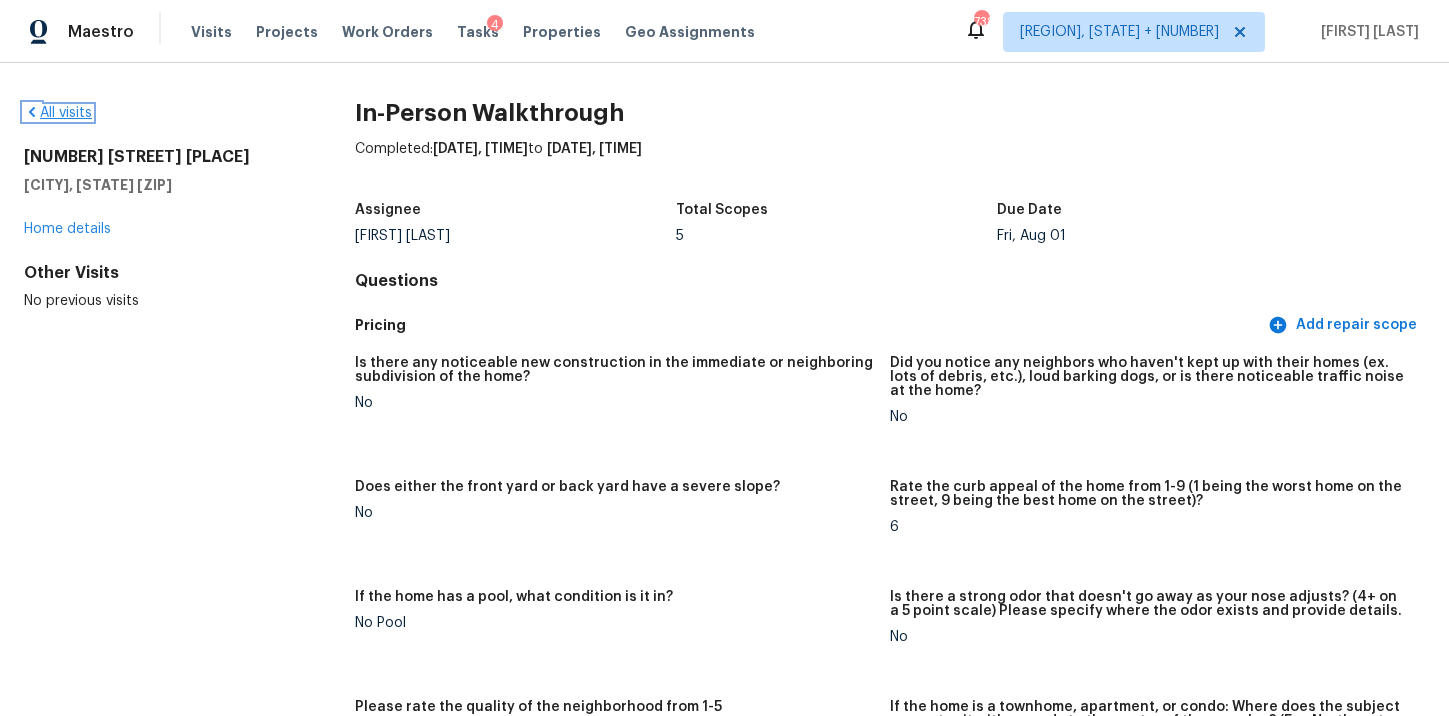 click on "All visits" at bounding box center [58, 113] 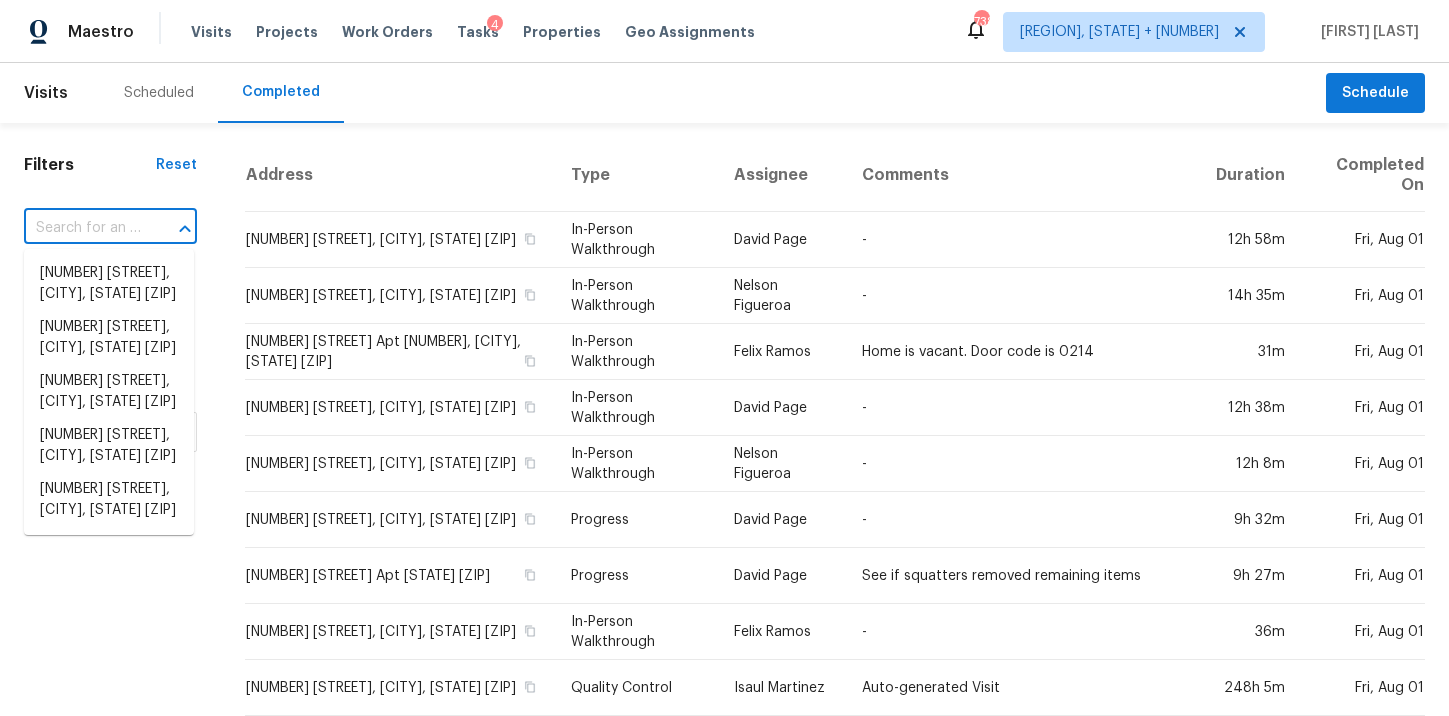 click at bounding box center (82, 228) 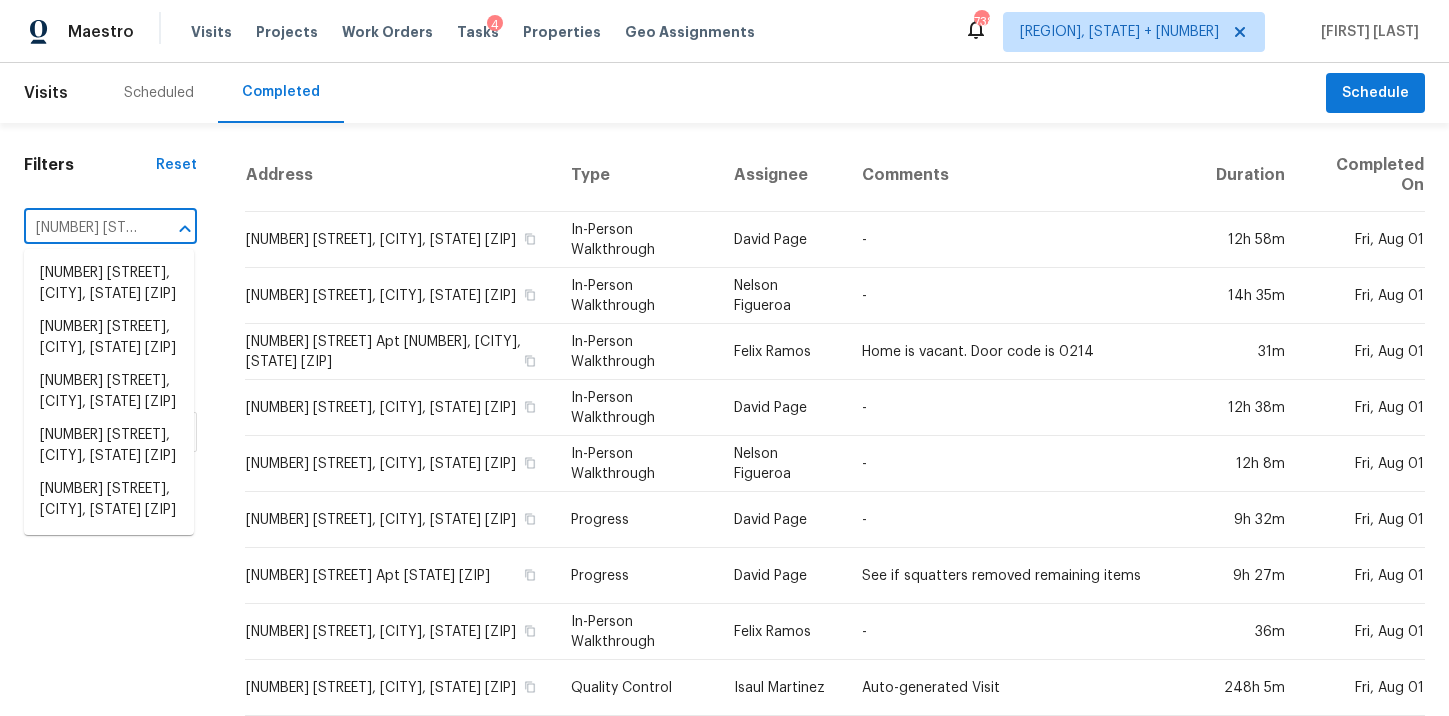 scroll, scrollTop: 0, scrollLeft: 195, axis: horizontal 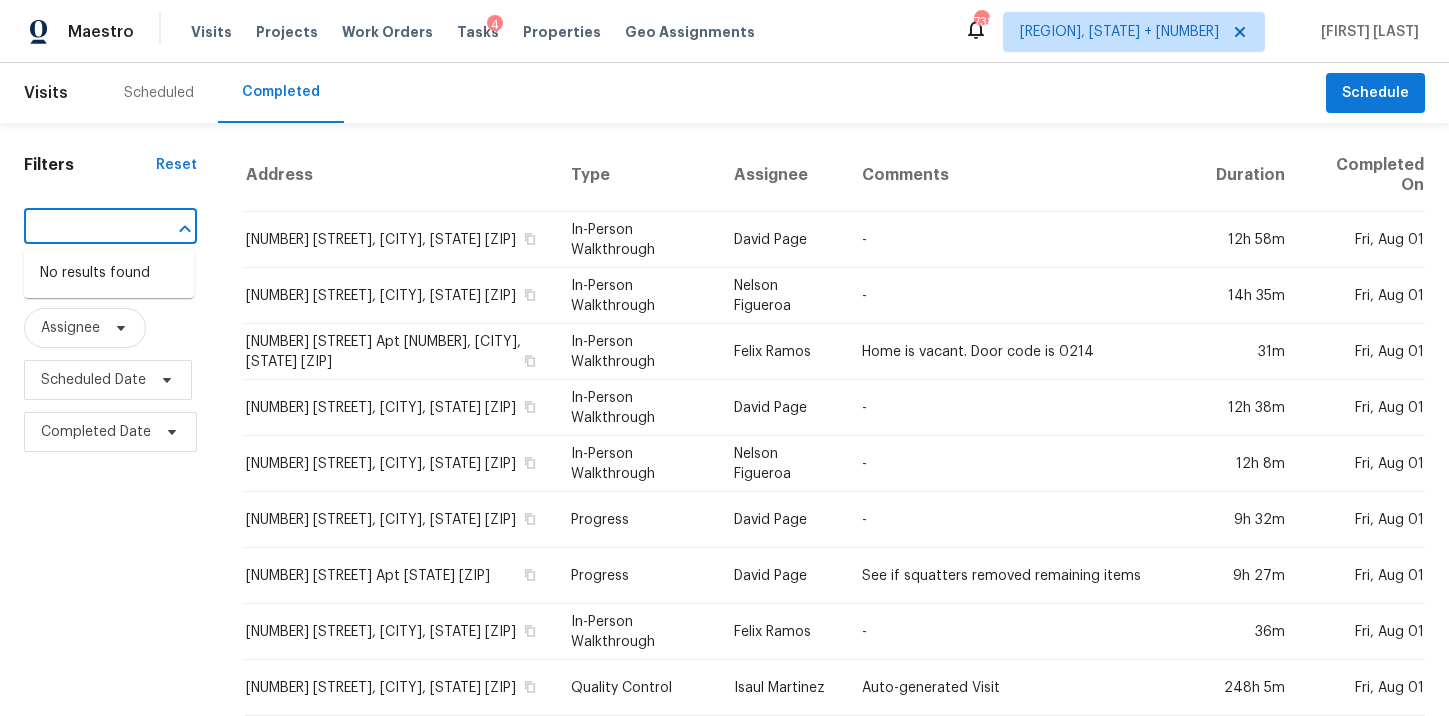type on "[NUMBER] [STREET] Lot [NUMBER], [CITY], [STATE] [ZIP]" 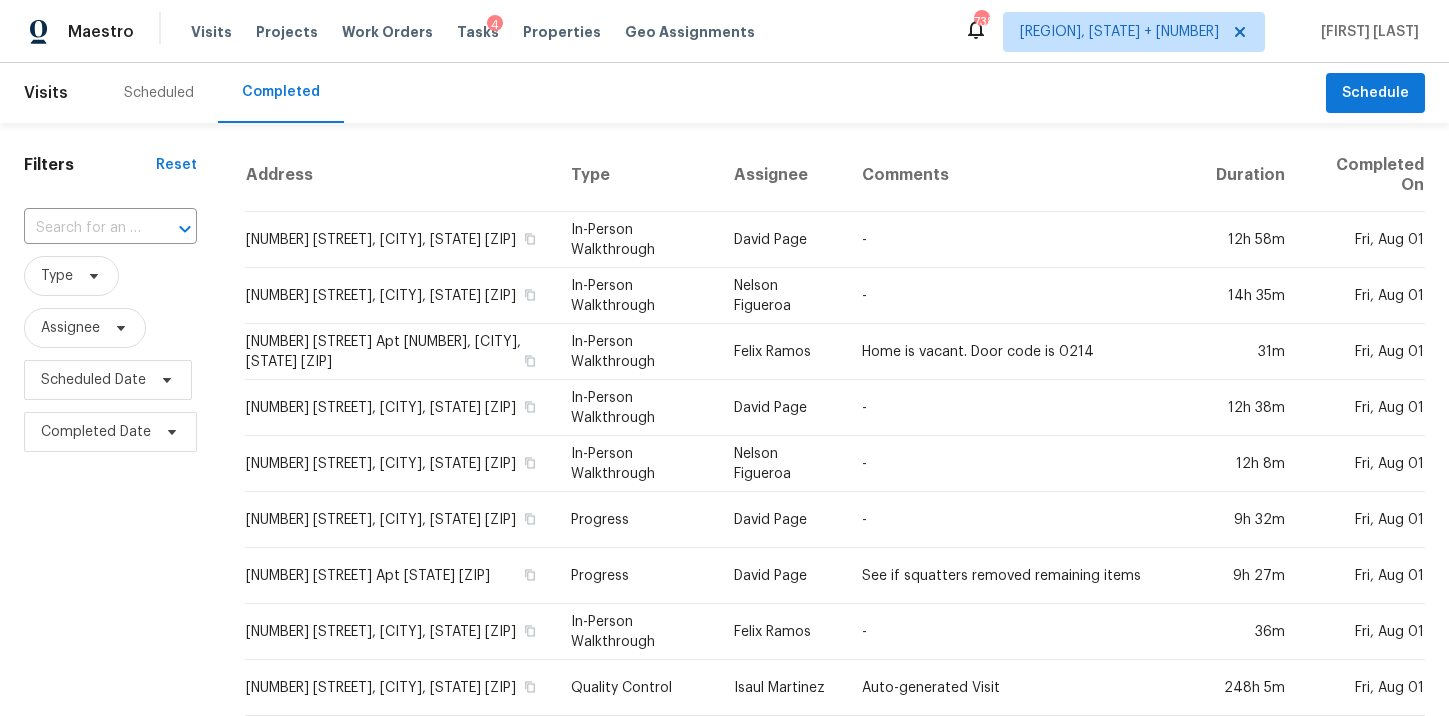scroll, scrollTop: 0, scrollLeft: 0, axis: both 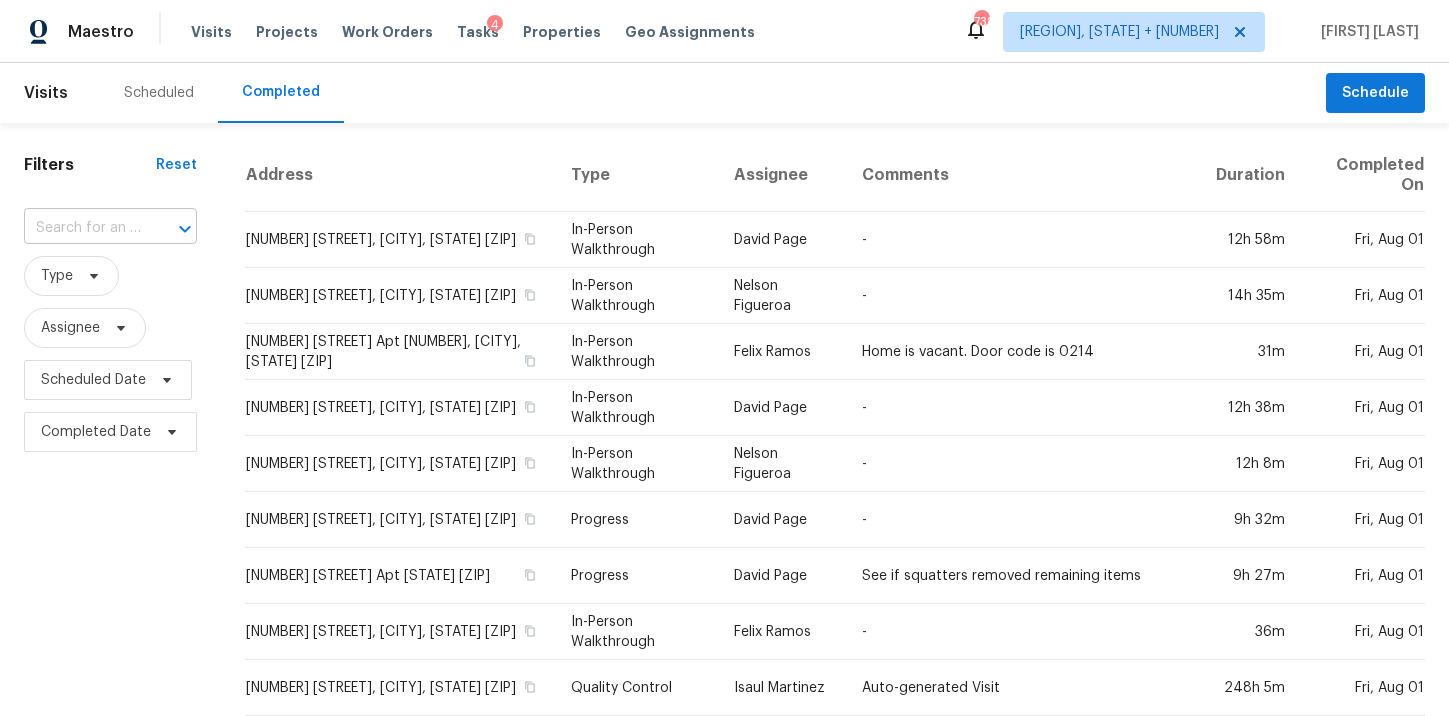 click at bounding box center [82, 228] 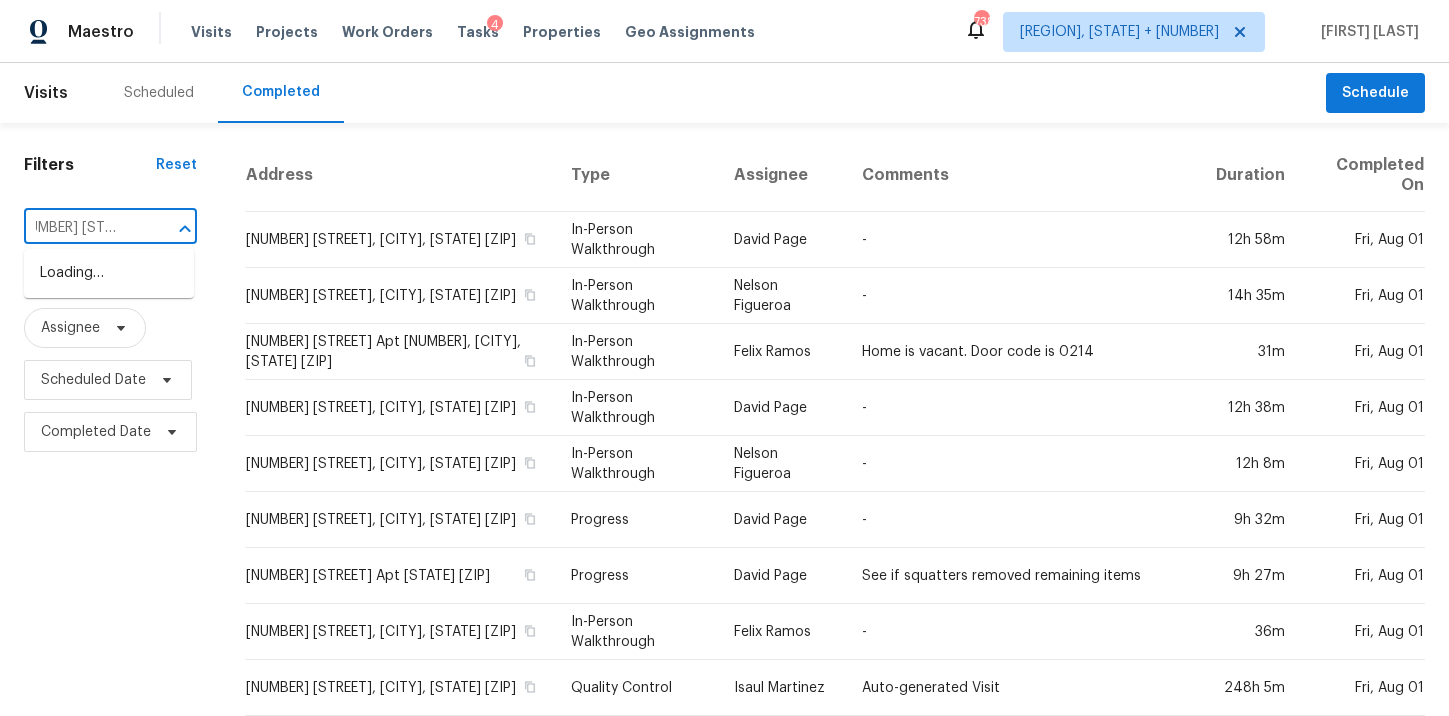type on "[NUMBER] [STREET]" 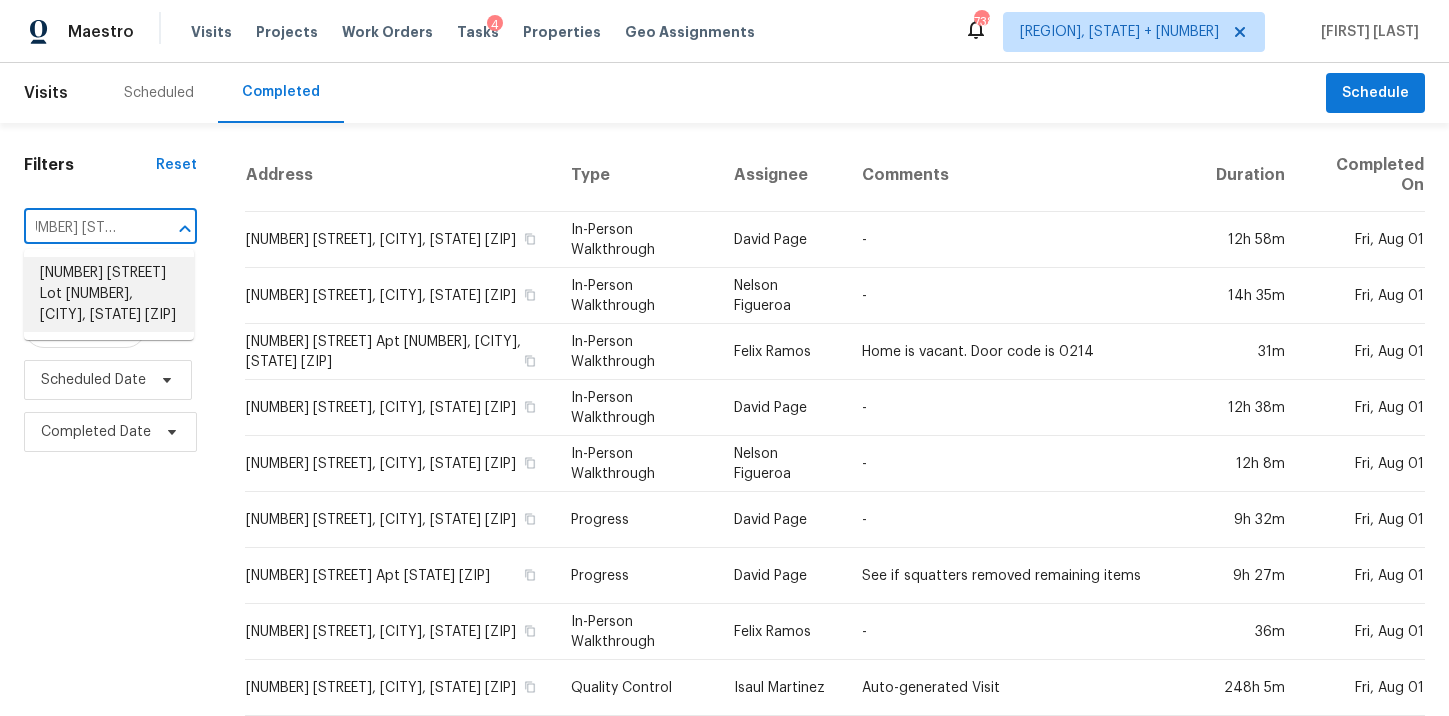 click on "[NUMBER] [STREET] Lot [NUMBER], [CITY], [STATE] [ZIP]" at bounding box center (109, 294) 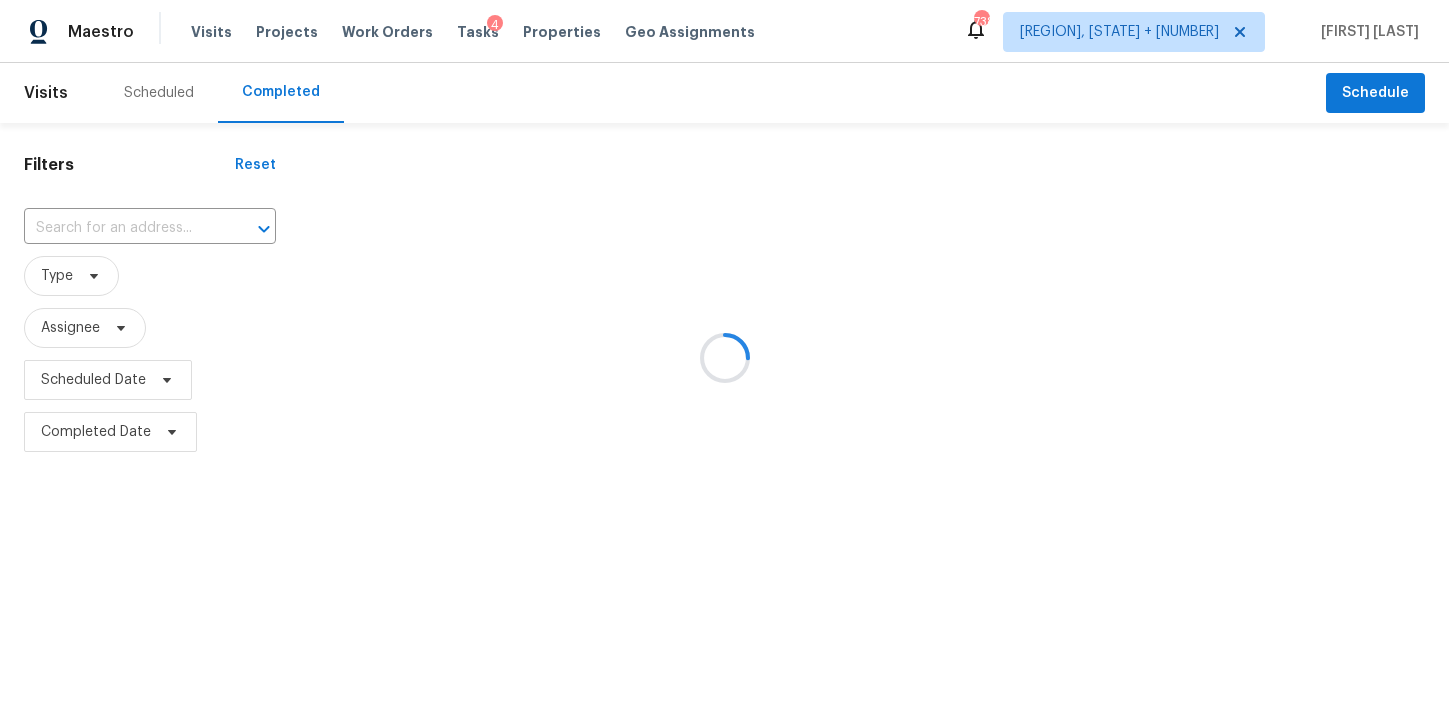 type on "[NUMBER] [STREET] Lot [NUMBER], [CITY], [STATE] [ZIP]" 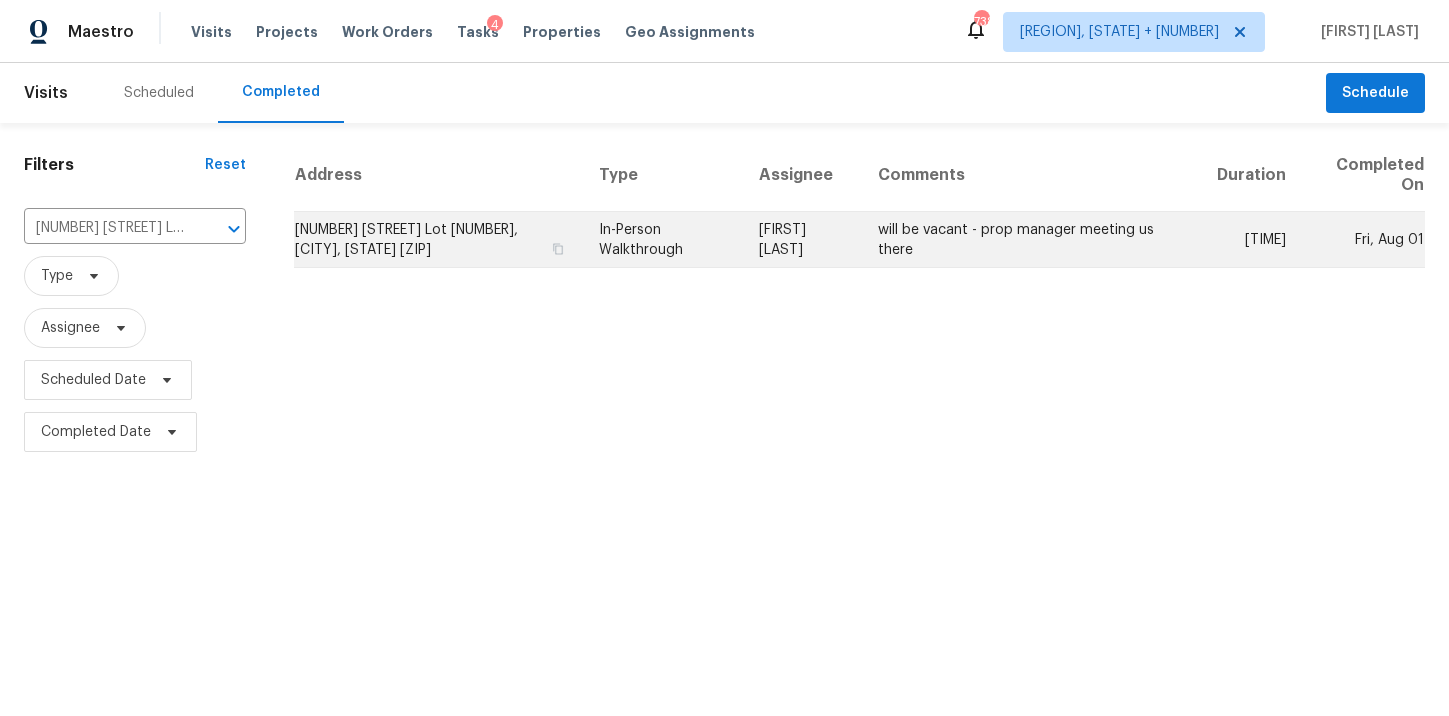 click on "[FIRST] [LAST]" at bounding box center [803, 240] 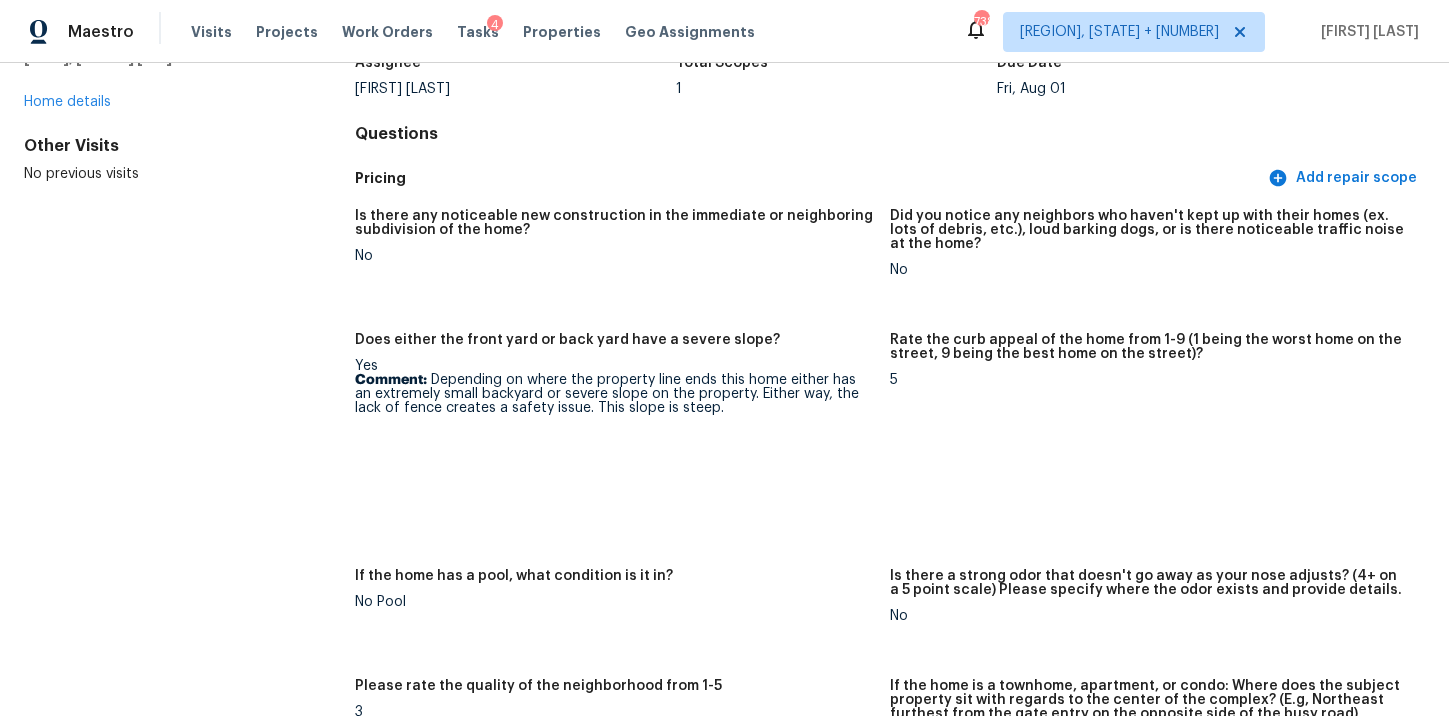 scroll, scrollTop: 193, scrollLeft: 0, axis: vertical 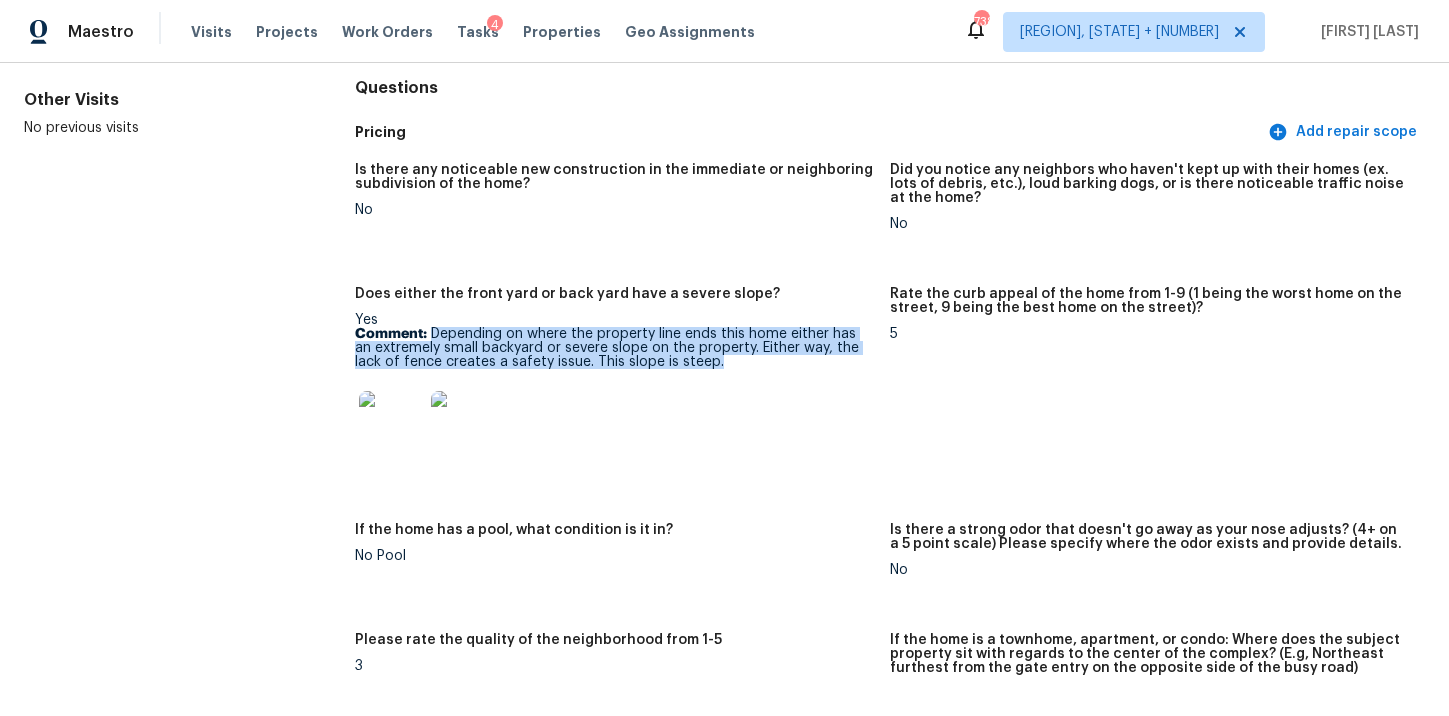 drag, startPoint x: 430, startPoint y: 333, endPoint x: 693, endPoint y: 359, distance: 264.28204 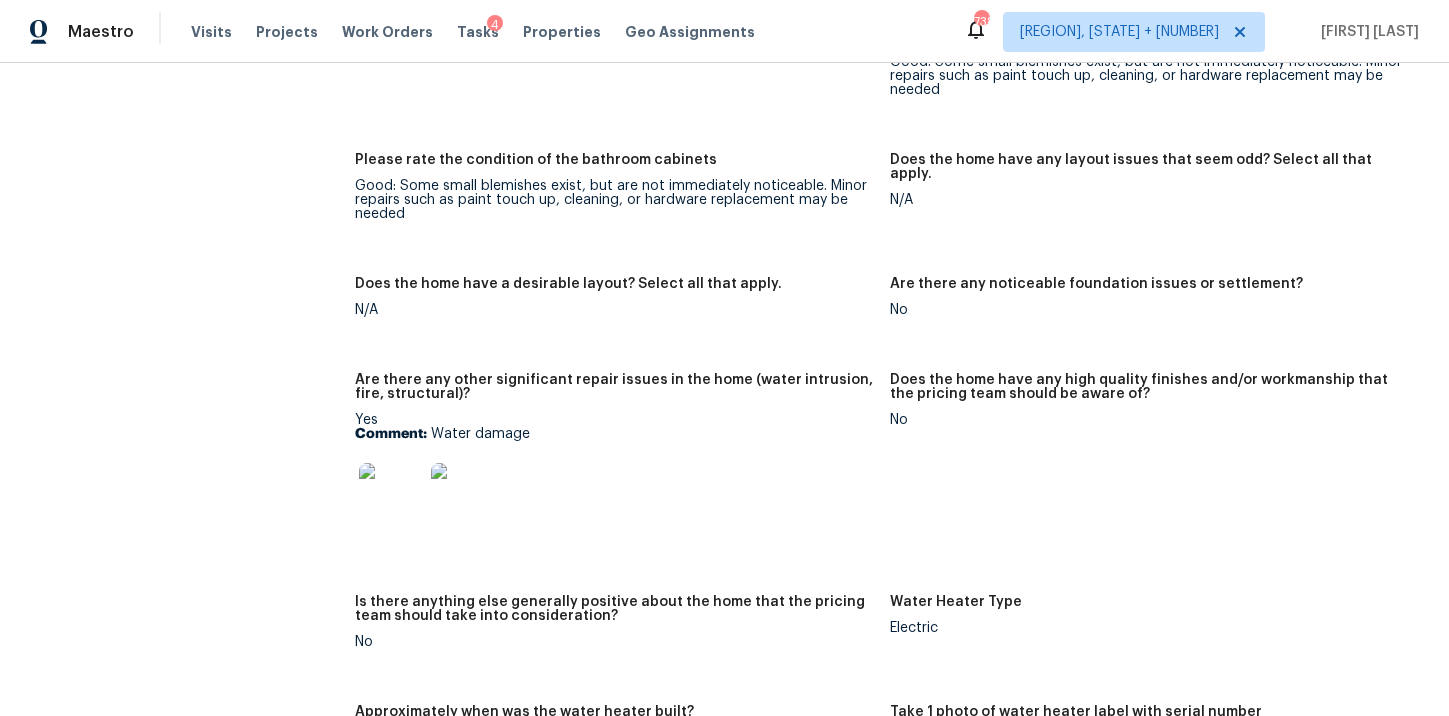 scroll, scrollTop: 3221, scrollLeft: 0, axis: vertical 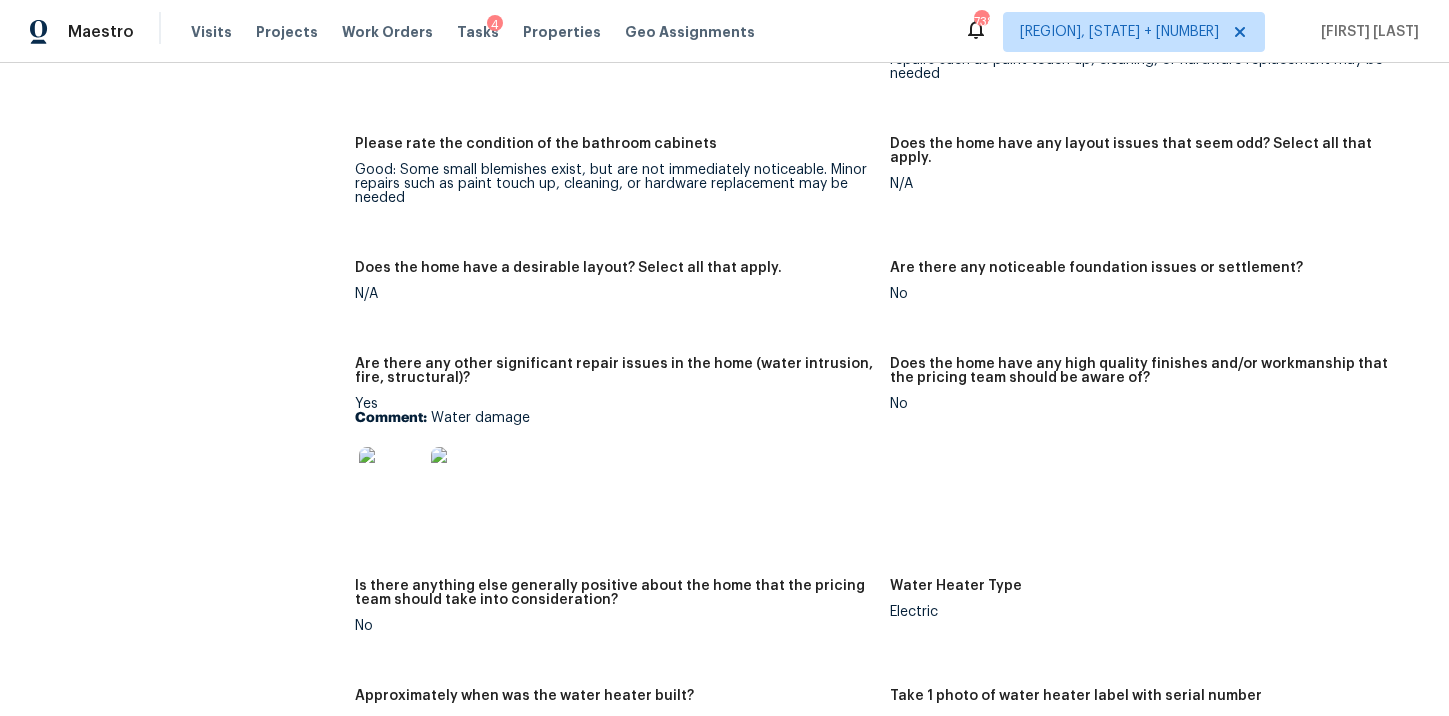 click at bounding box center (391, 479) 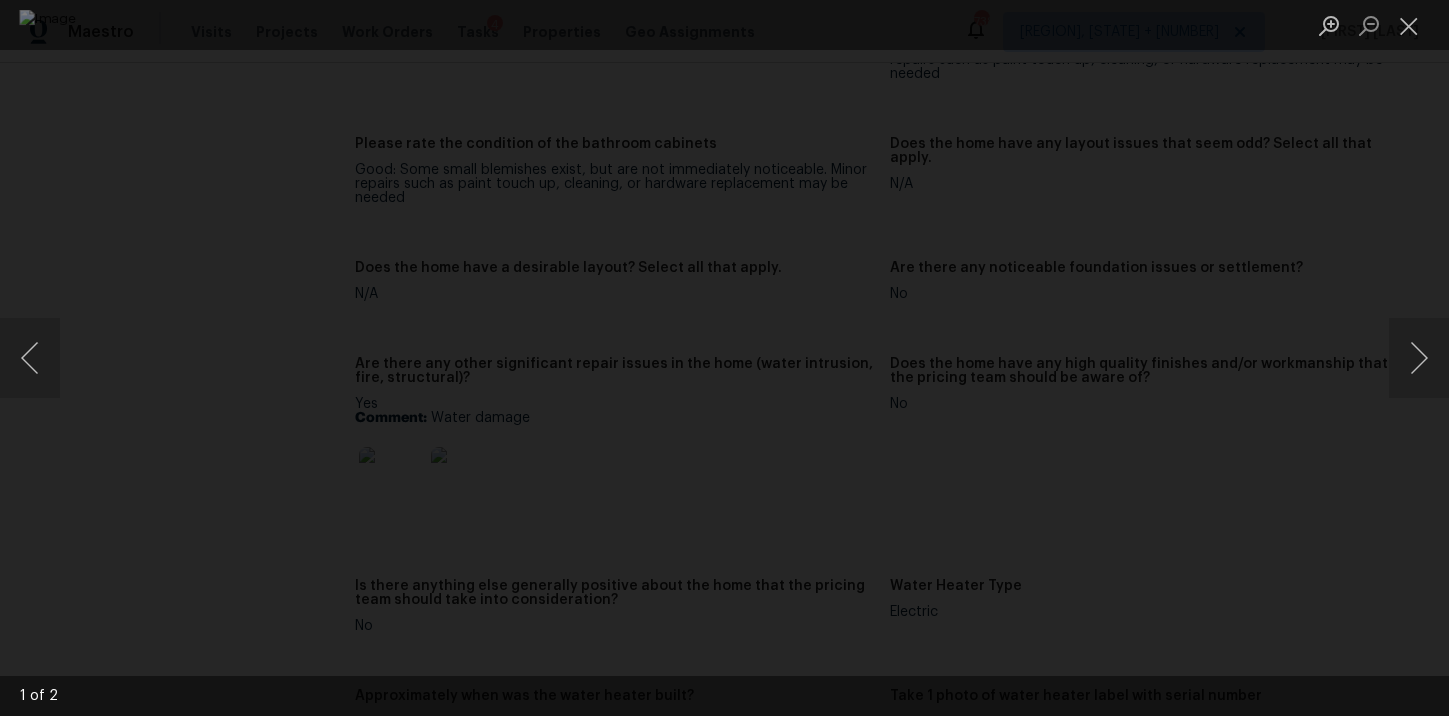 click at bounding box center [724, 358] 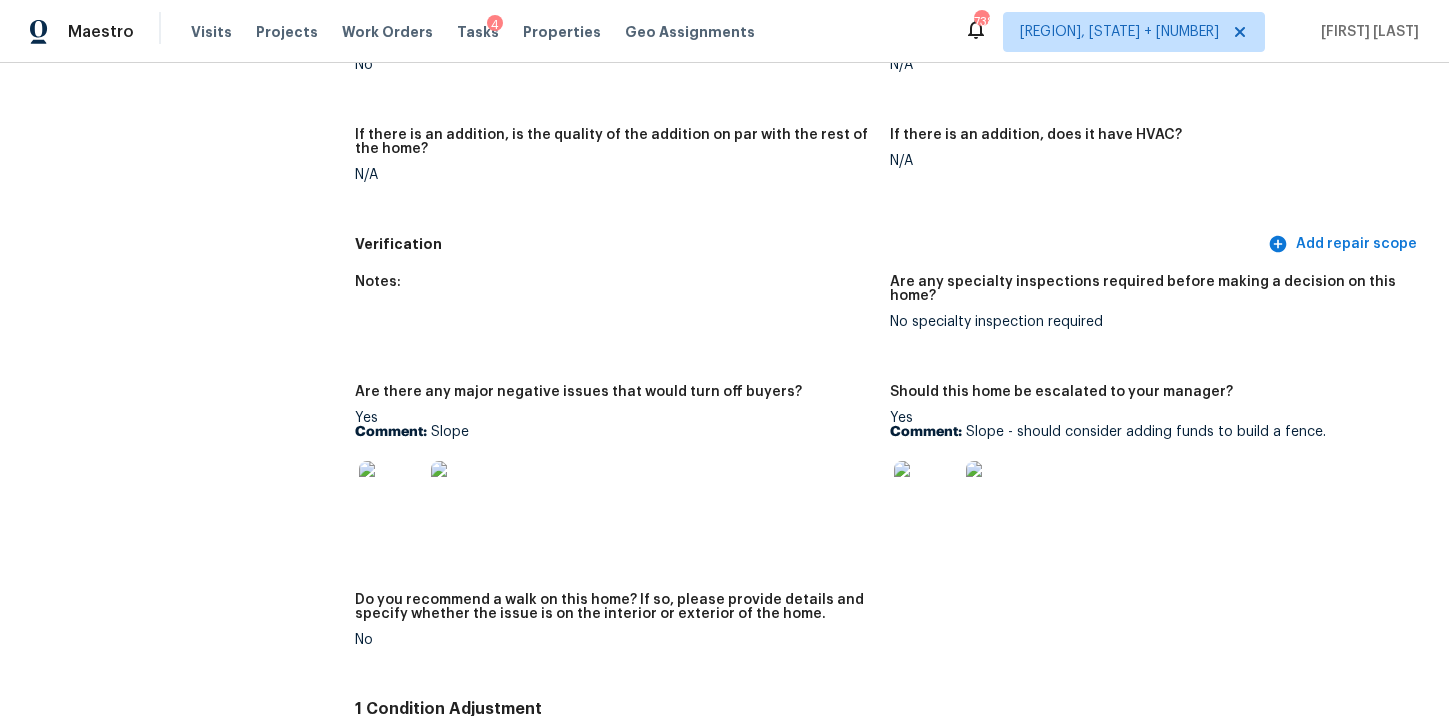 scroll, scrollTop: 4662, scrollLeft: 0, axis: vertical 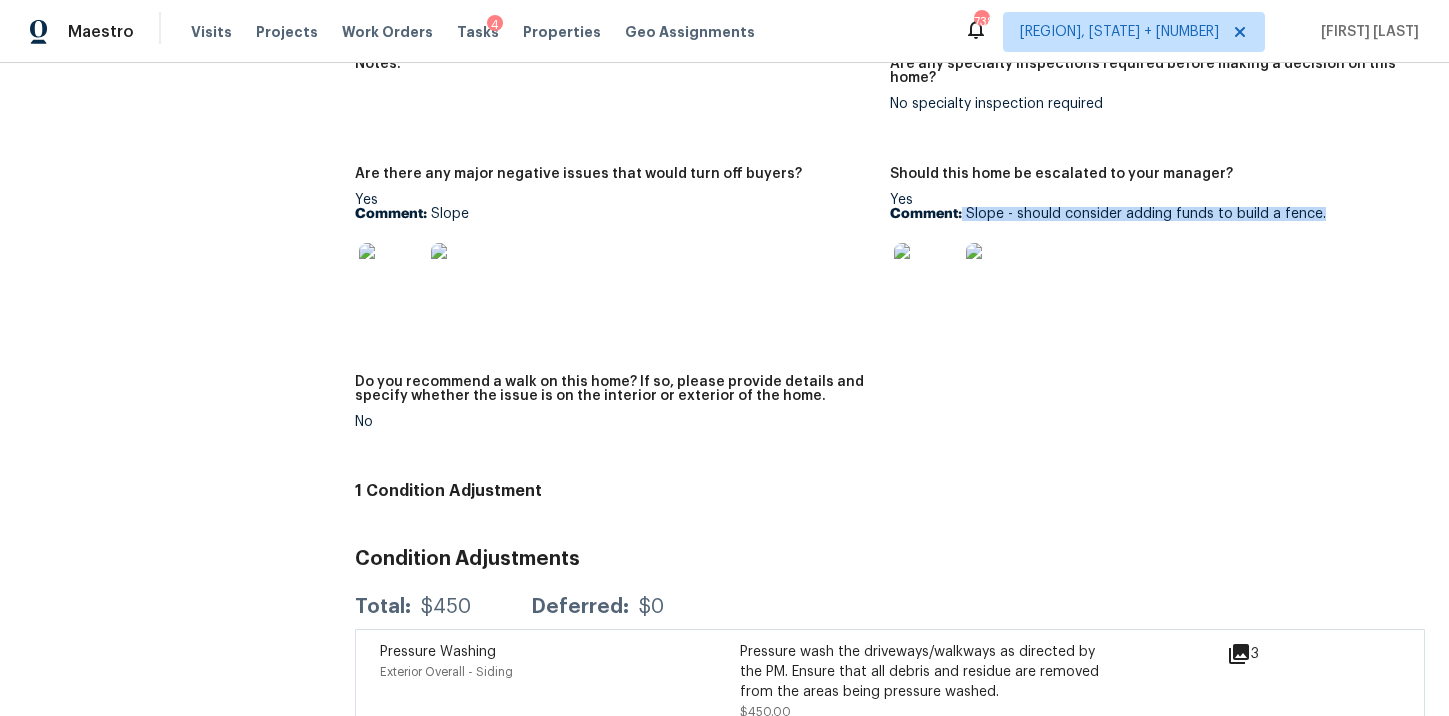 drag, startPoint x: 963, startPoint y: 187, endPoint x: 1323, endPoint y: 183, distance: 360.02222 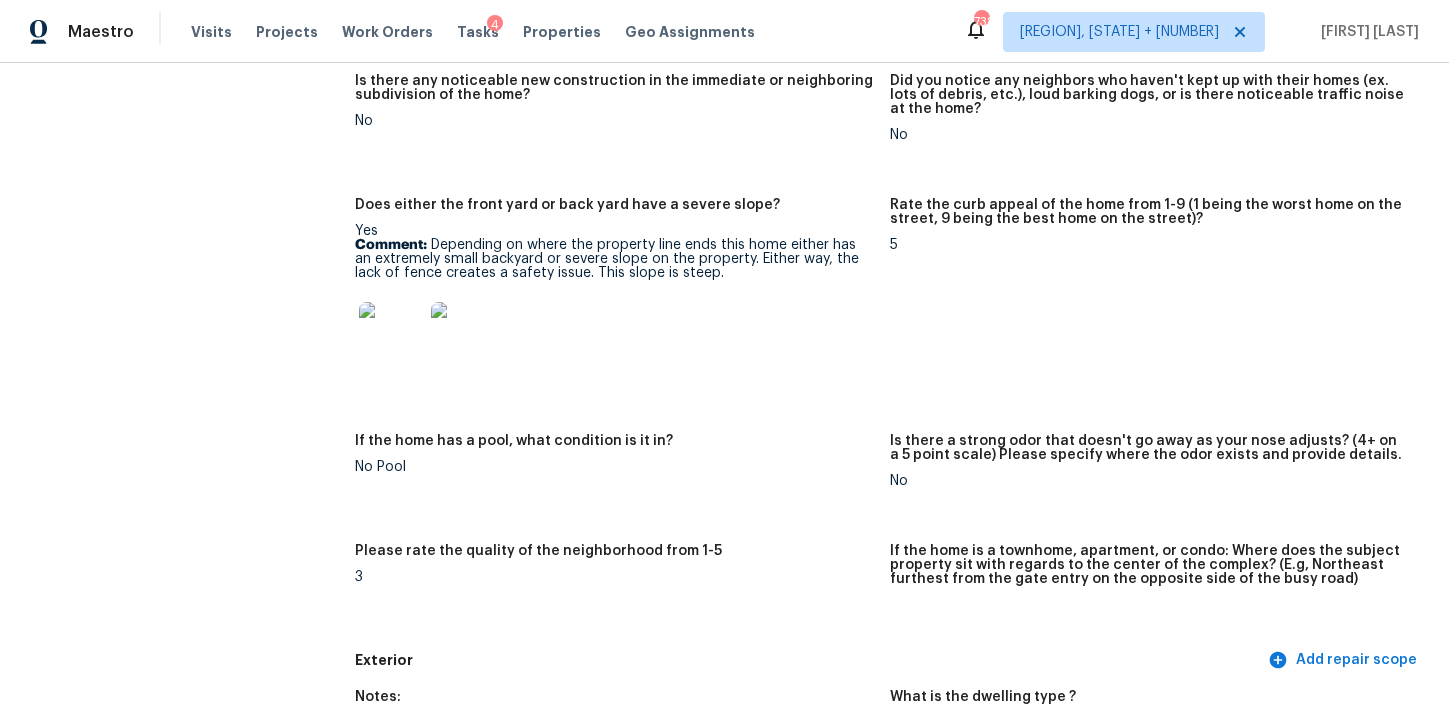 scroll, scrollTop: 0, scrollLeft: 0, axis: both 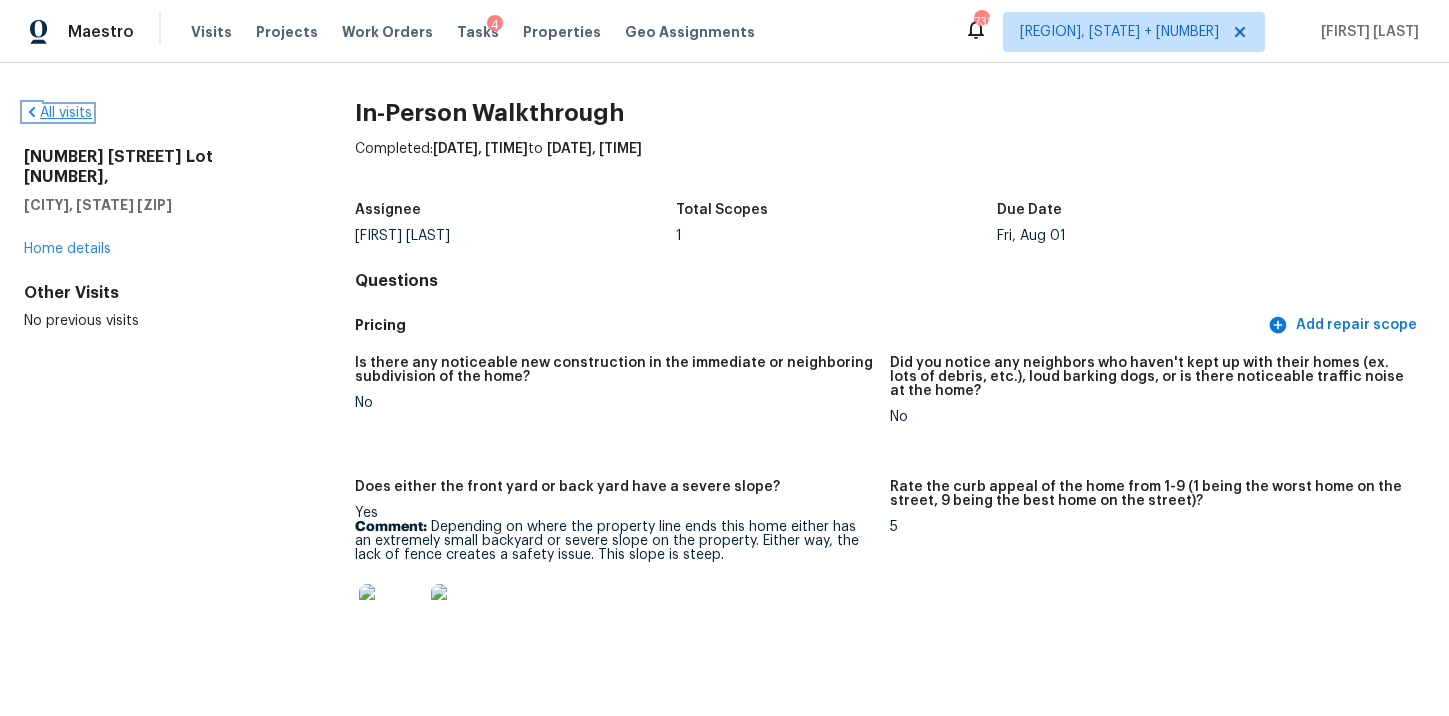 click on "All visits" at bounding box center (58, 113) 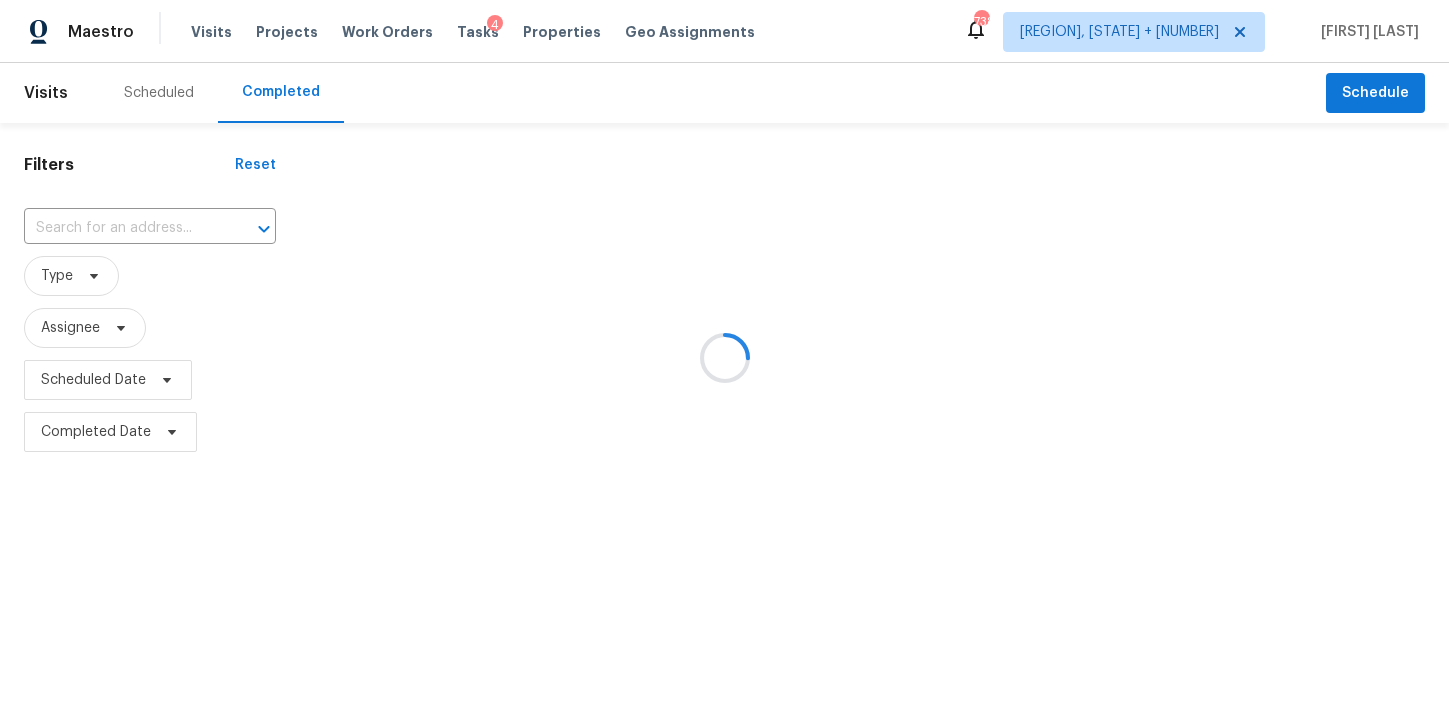 click at bounding box center [724, 358] 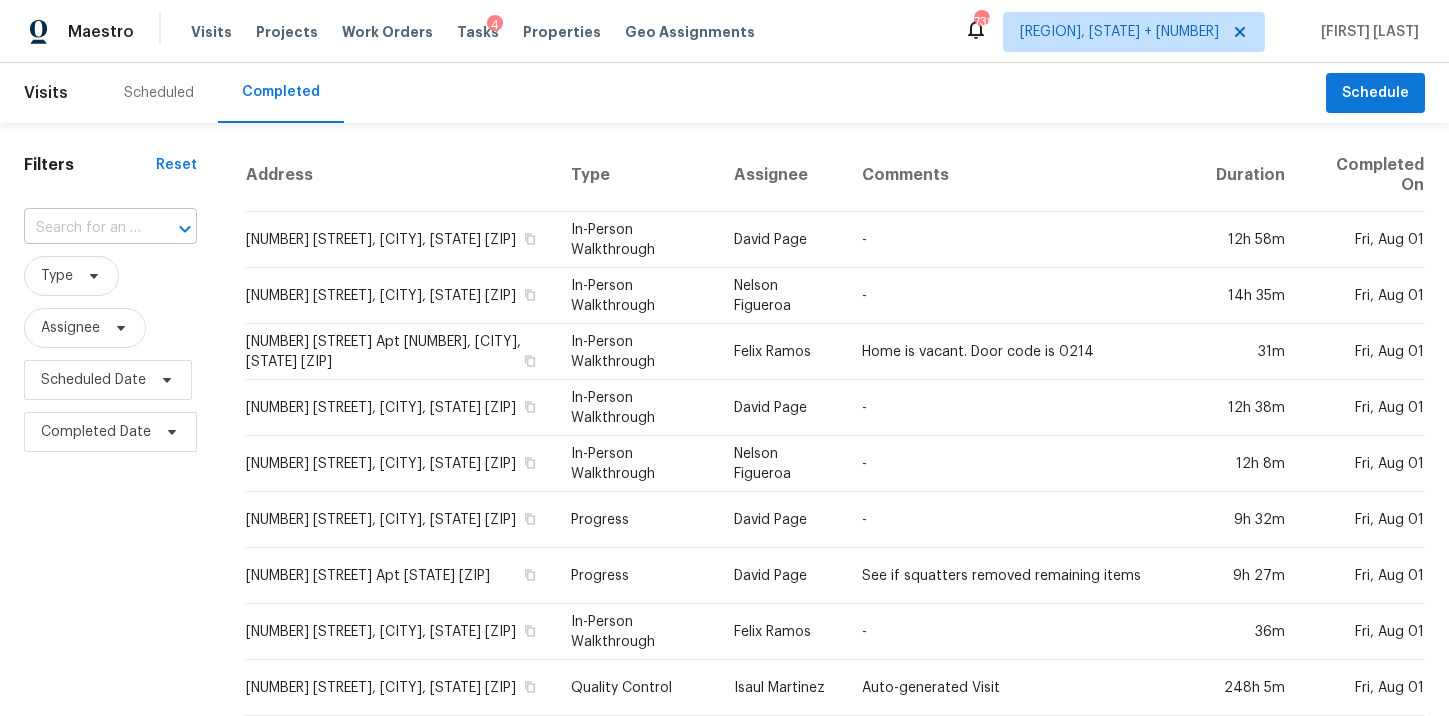 click at bounding box center (82, 228) 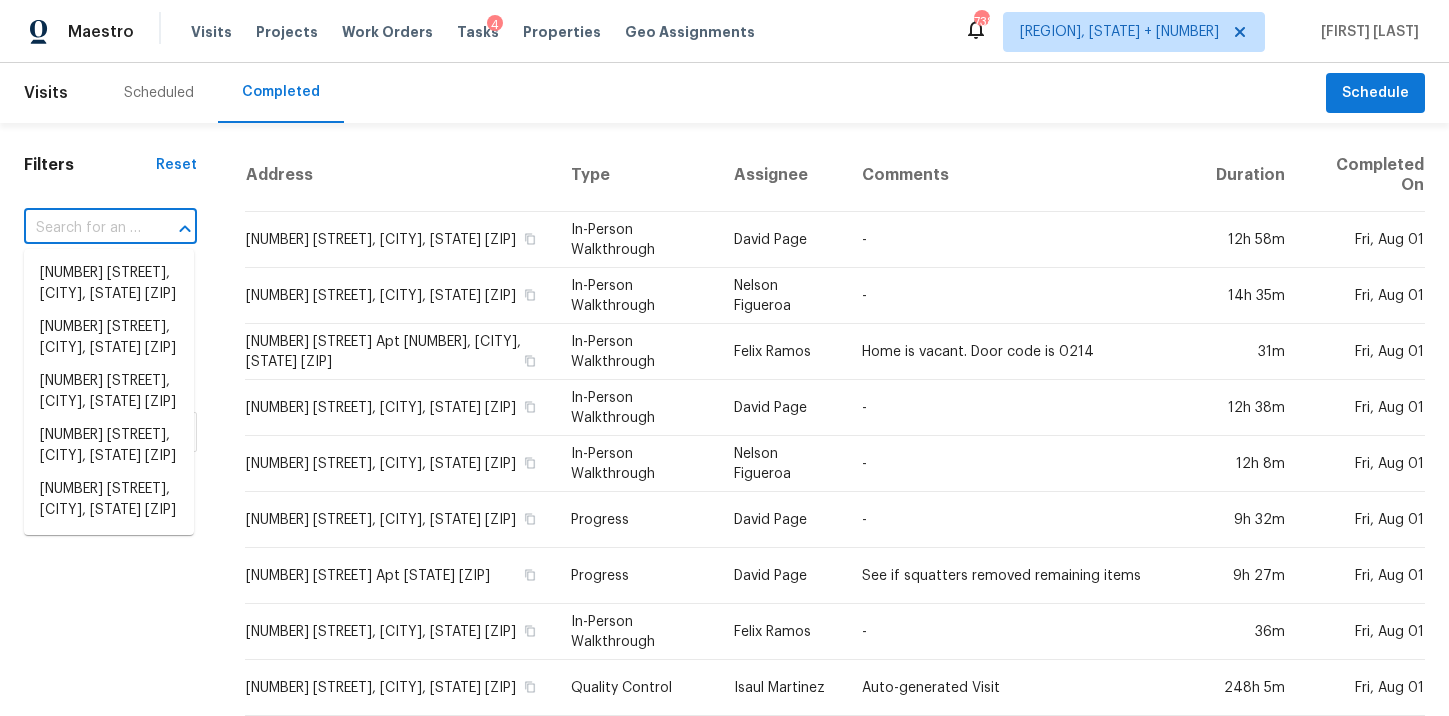paste on "[NUMBER] [STREET], [CITY], [STATE] [ZIP]" 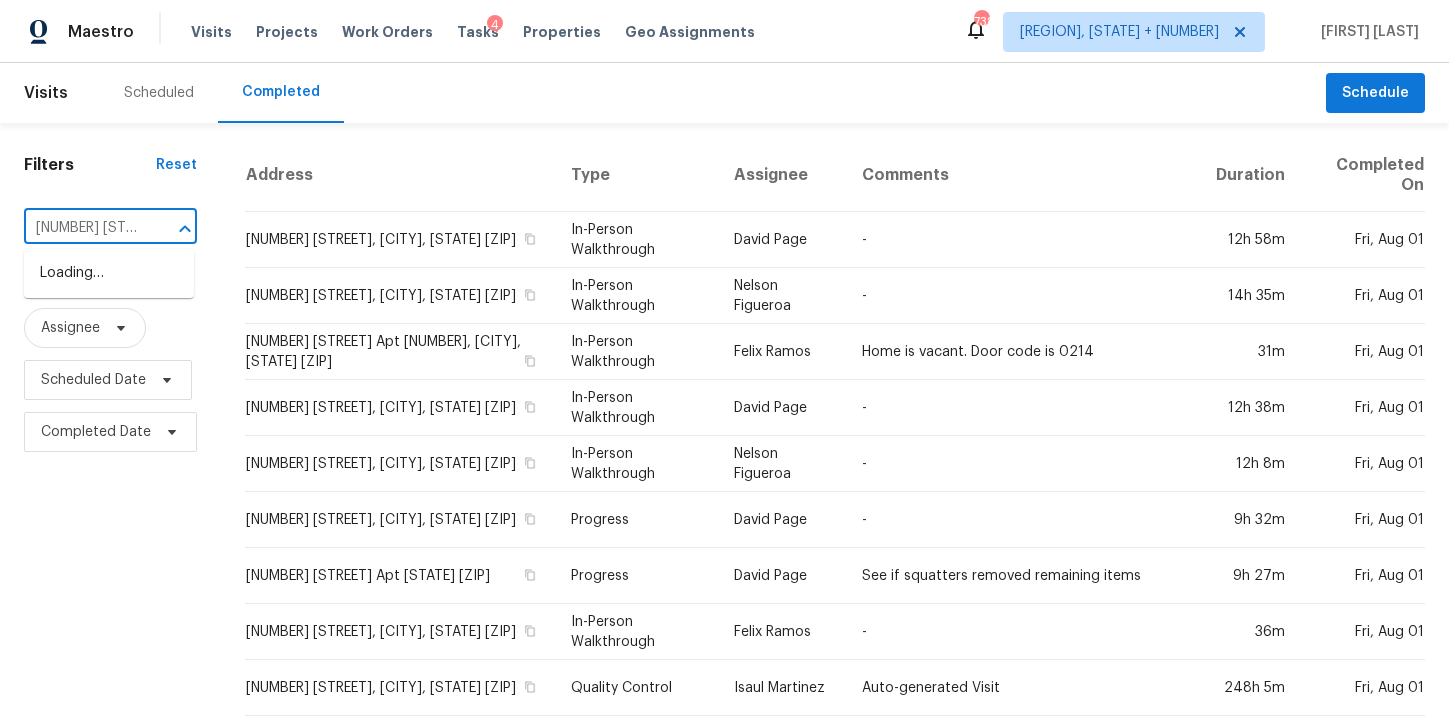 scroll, scrollTop: 0, scrollLeft: 157, axis: horizontal 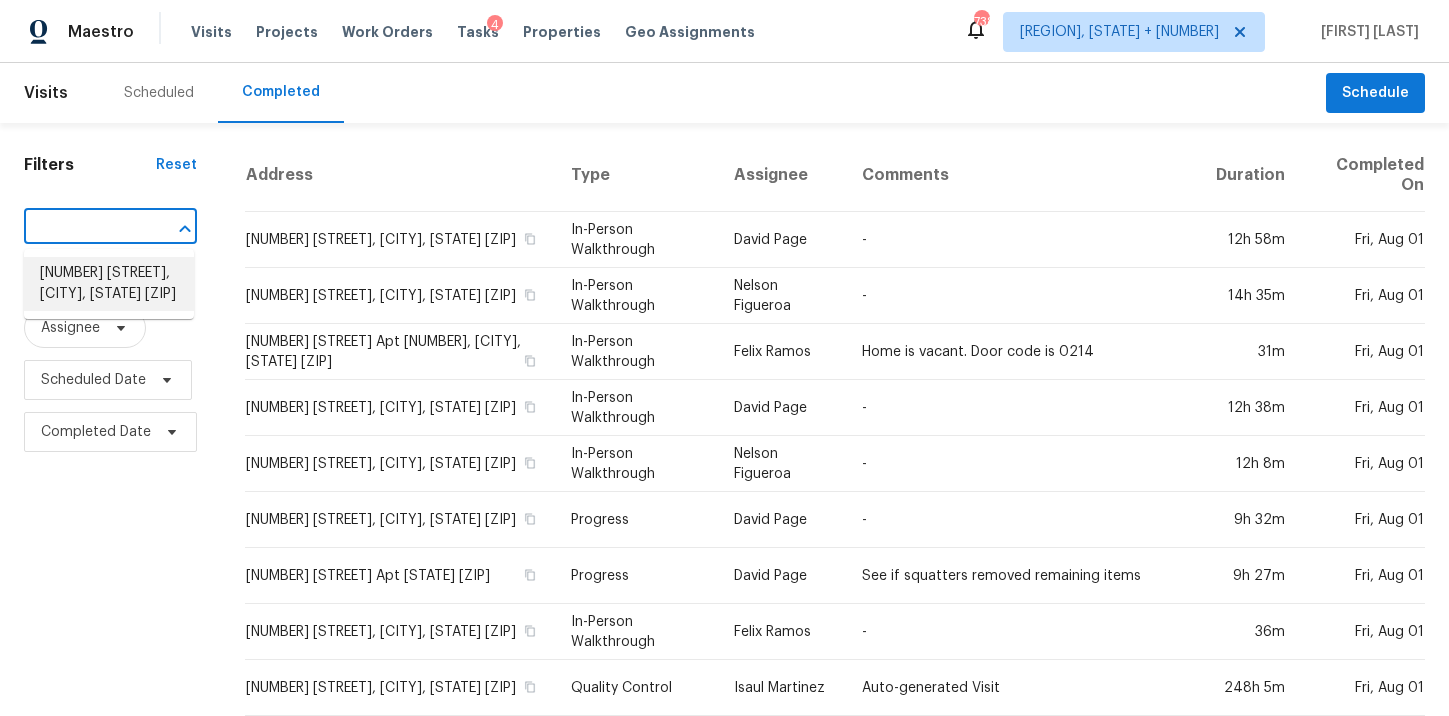 click on "[NUMBER] [STREET], [CITY], [STATE] [ZIP]" at bounding box center [109, 284] 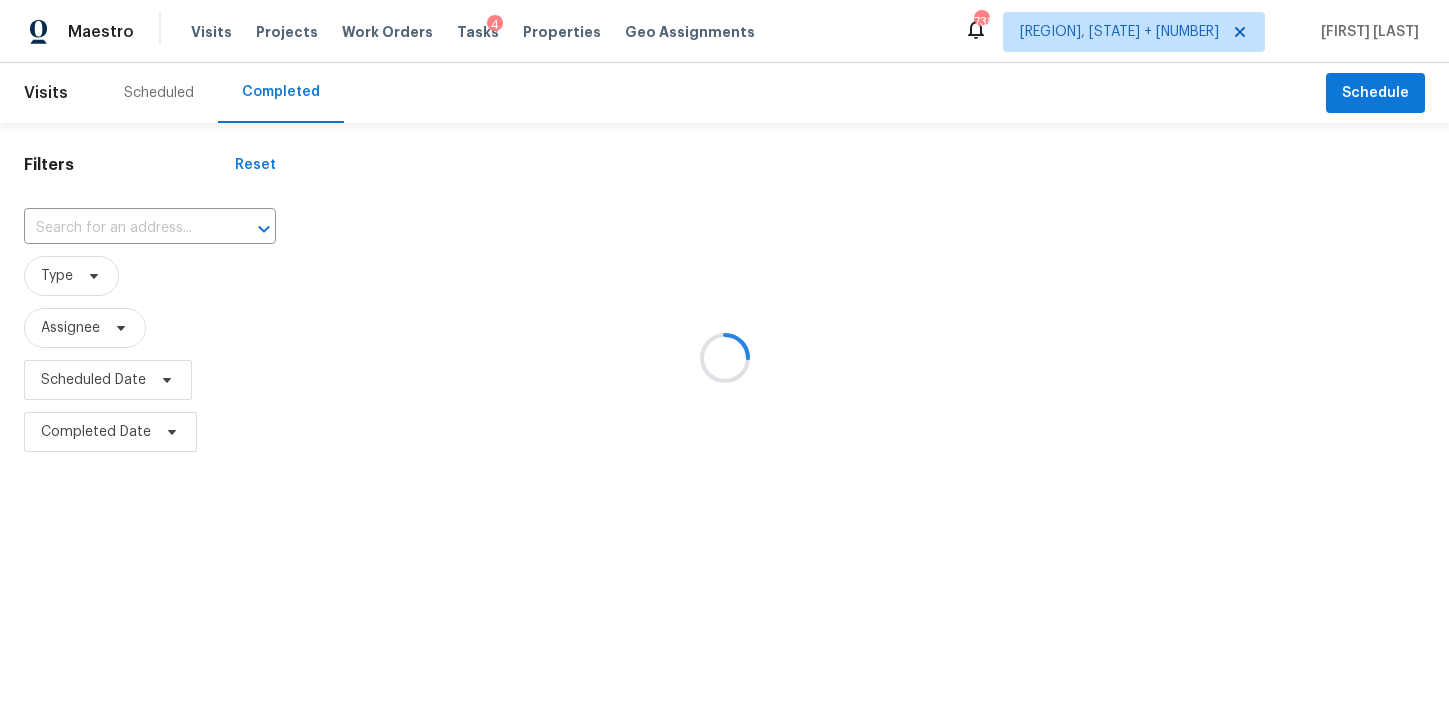 type on "[NUMBER] [STREET], [CITY], [STATE] [ZIP]" 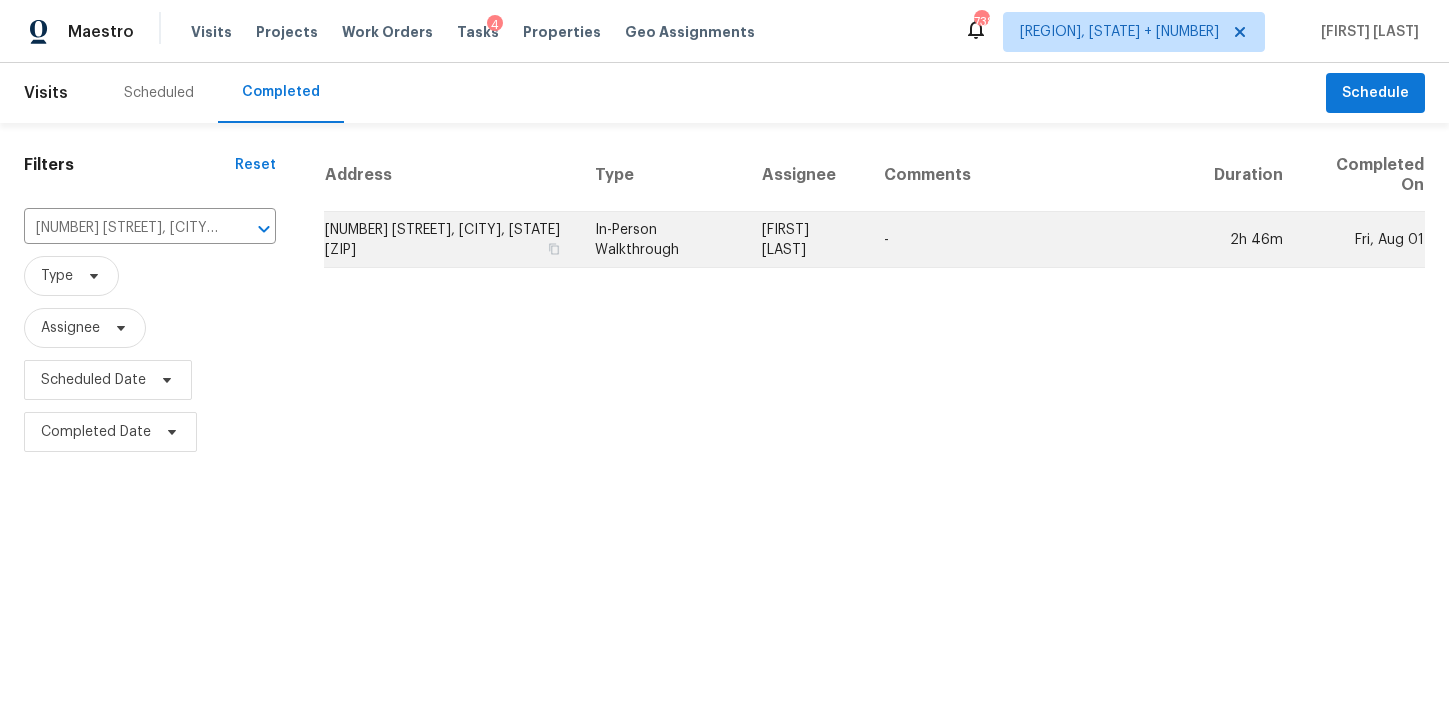 click on "In-Person Walkthrough" at bounding box center [662, 240] 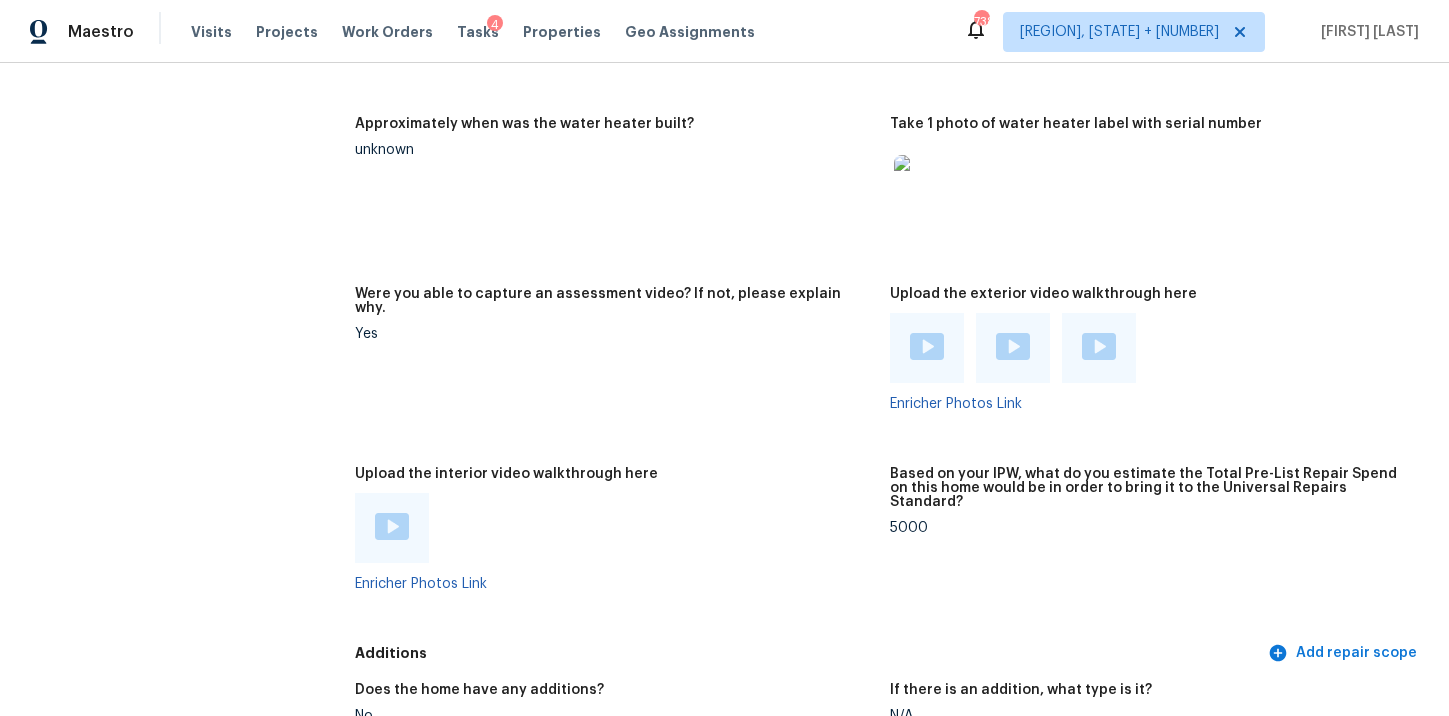 scroll, scrollTop: 3661, scrollLeft: 0, axis: vertical 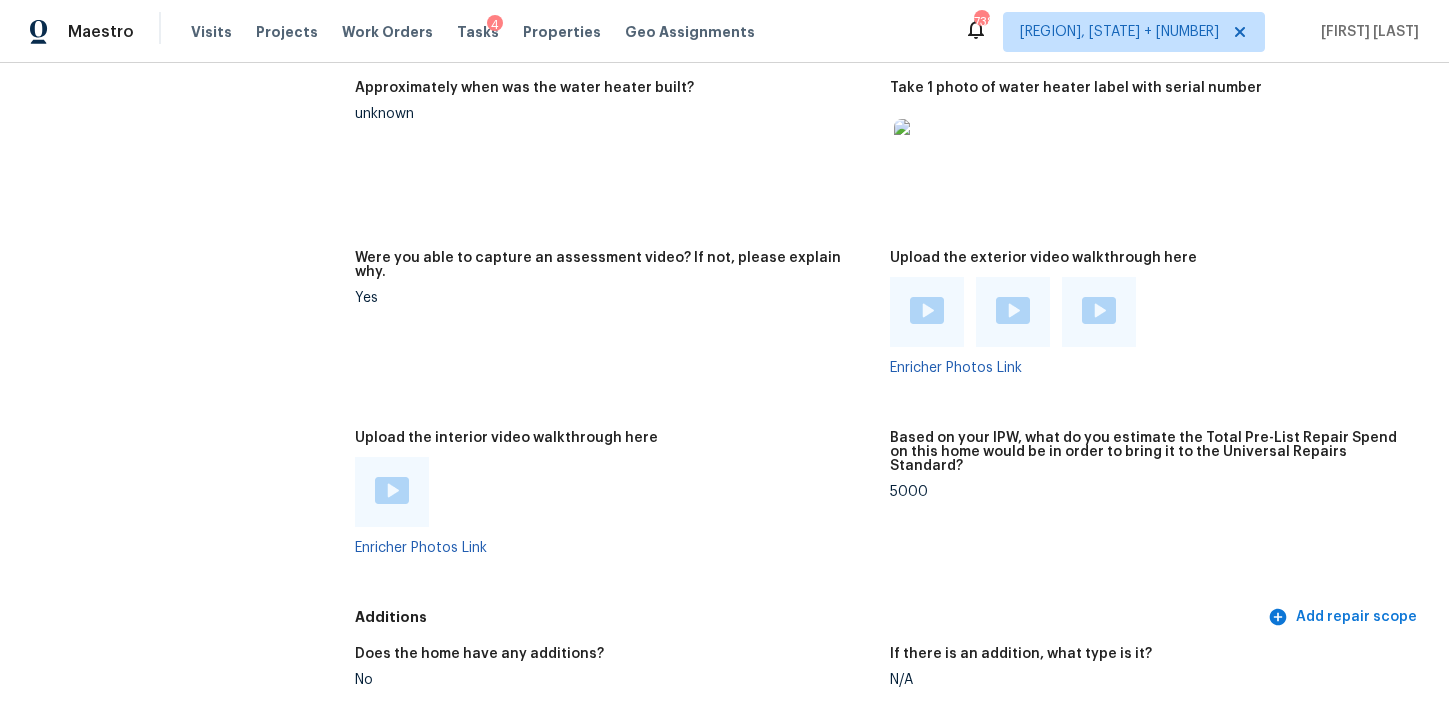click on "5000" at bounding box center [1149, 492] 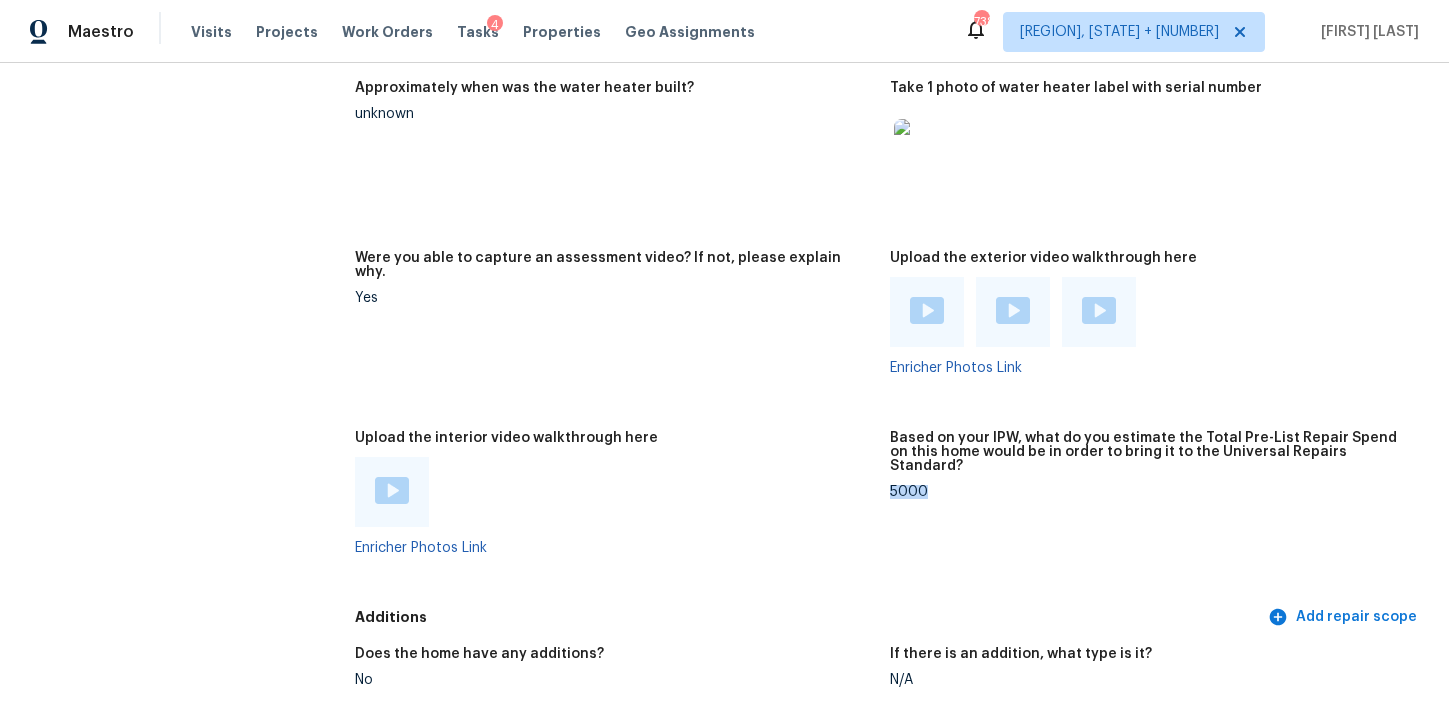 click on "5000" at bounding box center [1149, 492] 